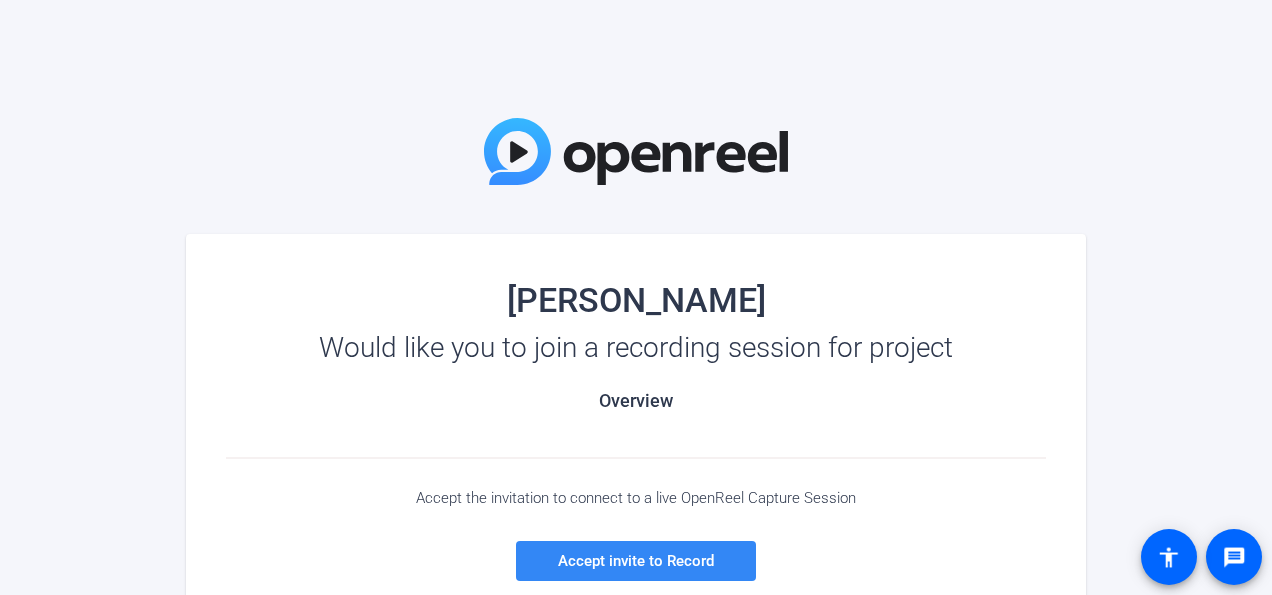 scroll, scrollTop: 104, scrollLeft: 0, axis: vertical 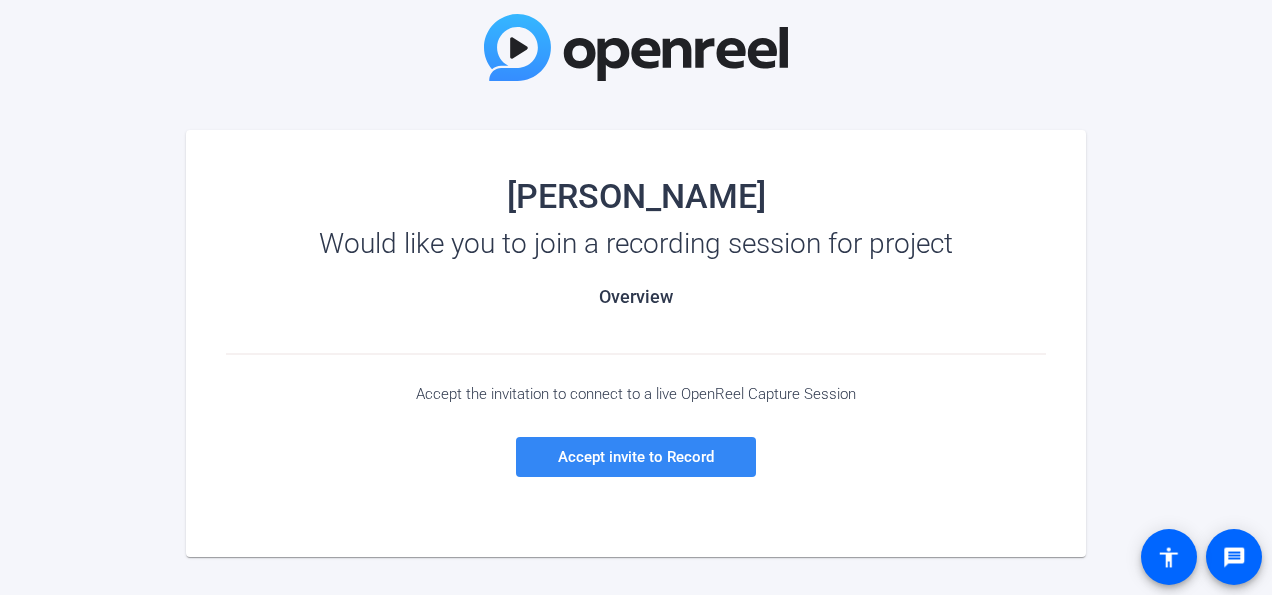 click on "Accept invite to Record" 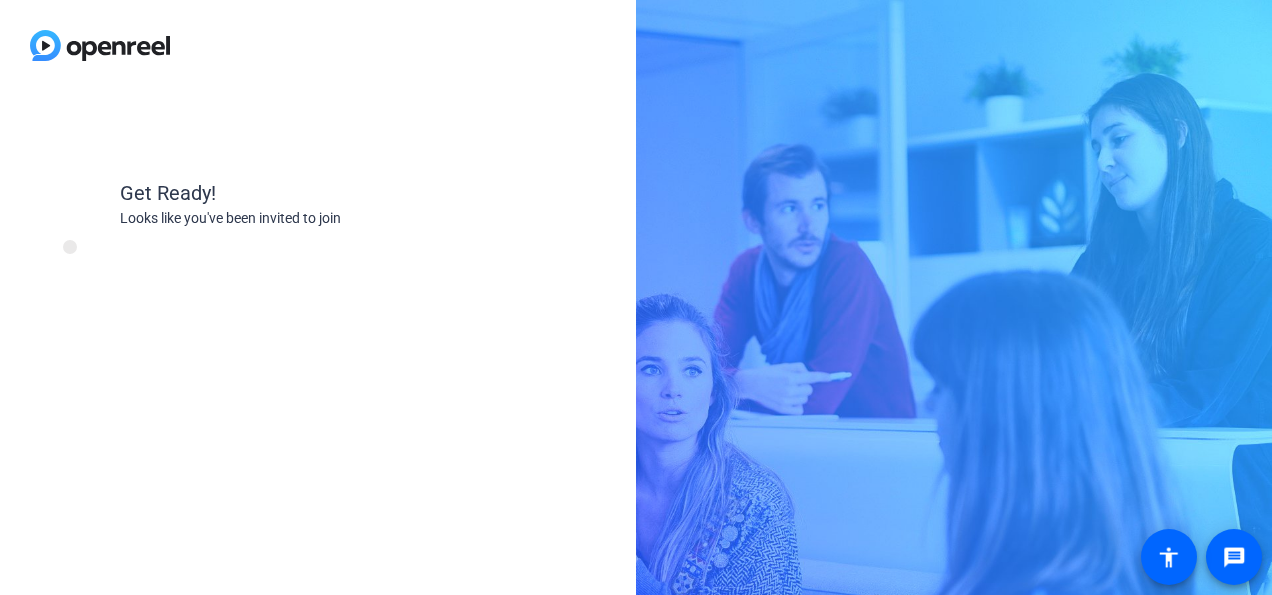 scroll, scrollTop: 0, scrollLeft: 0, axis: both 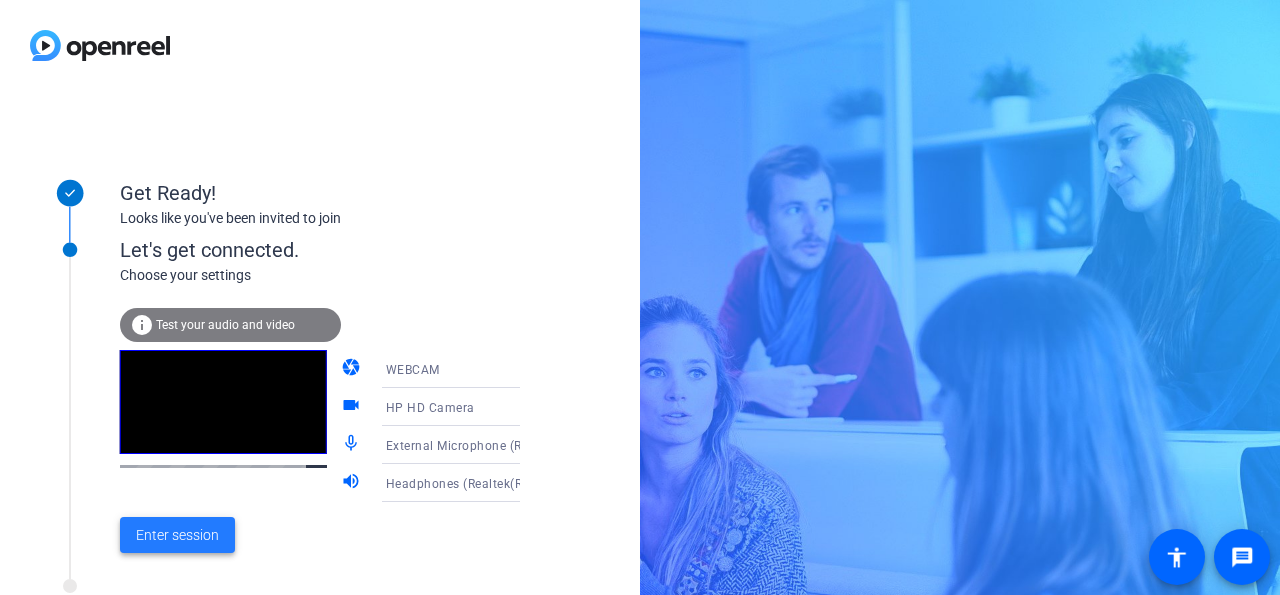 click on "Enter session" 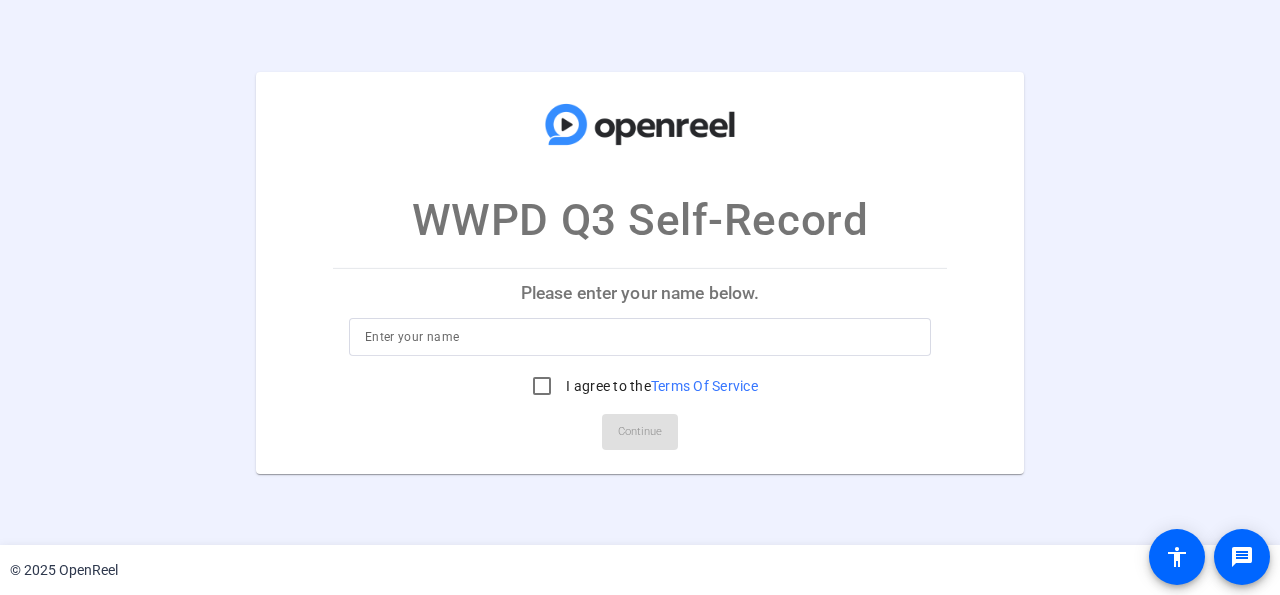 scroll, scrollTop: 0, scrollLeft: 0, axis: both 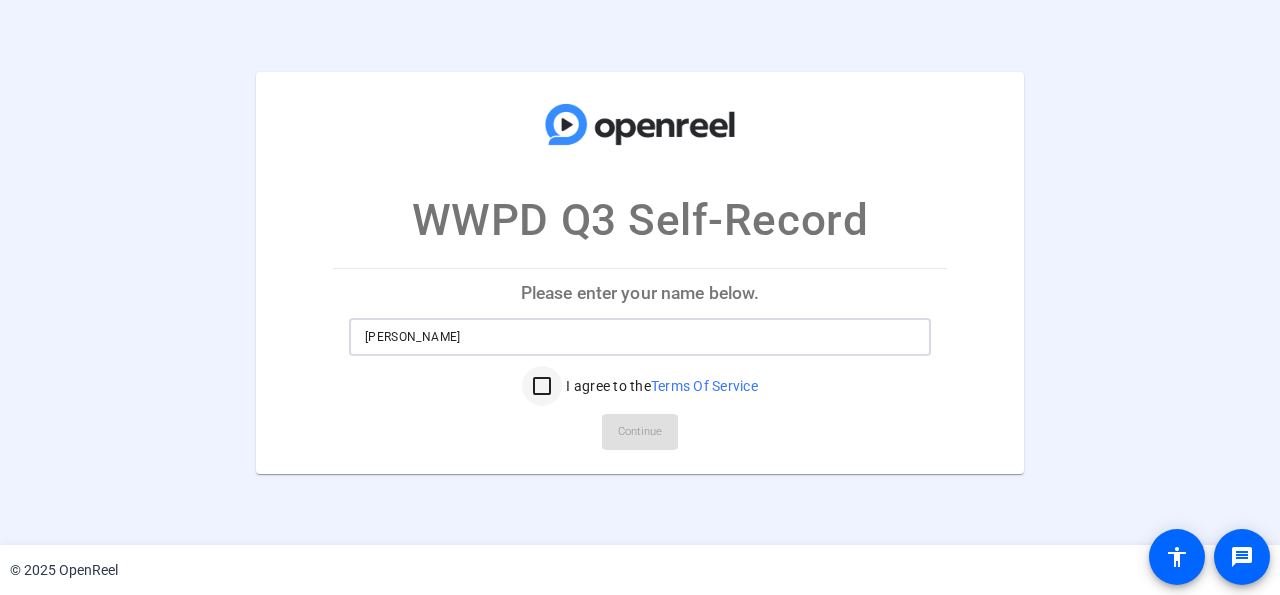 type on "Tom McCafferty" 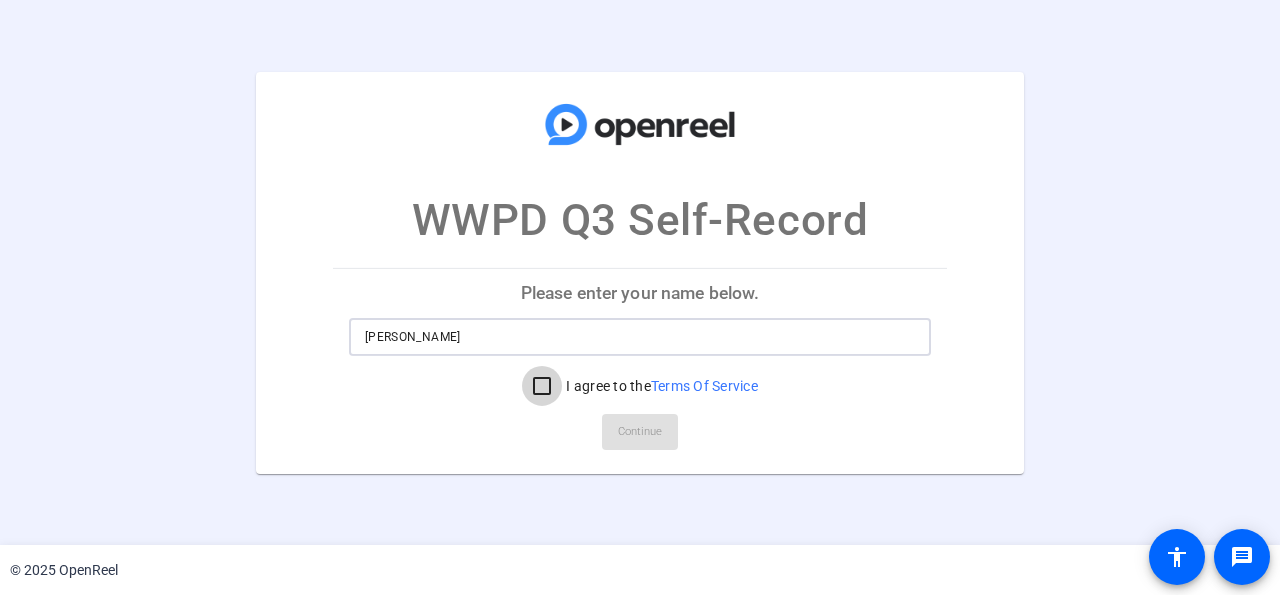 click on "I agree to the  Terms Of Service" at bounding box center (542, 386) 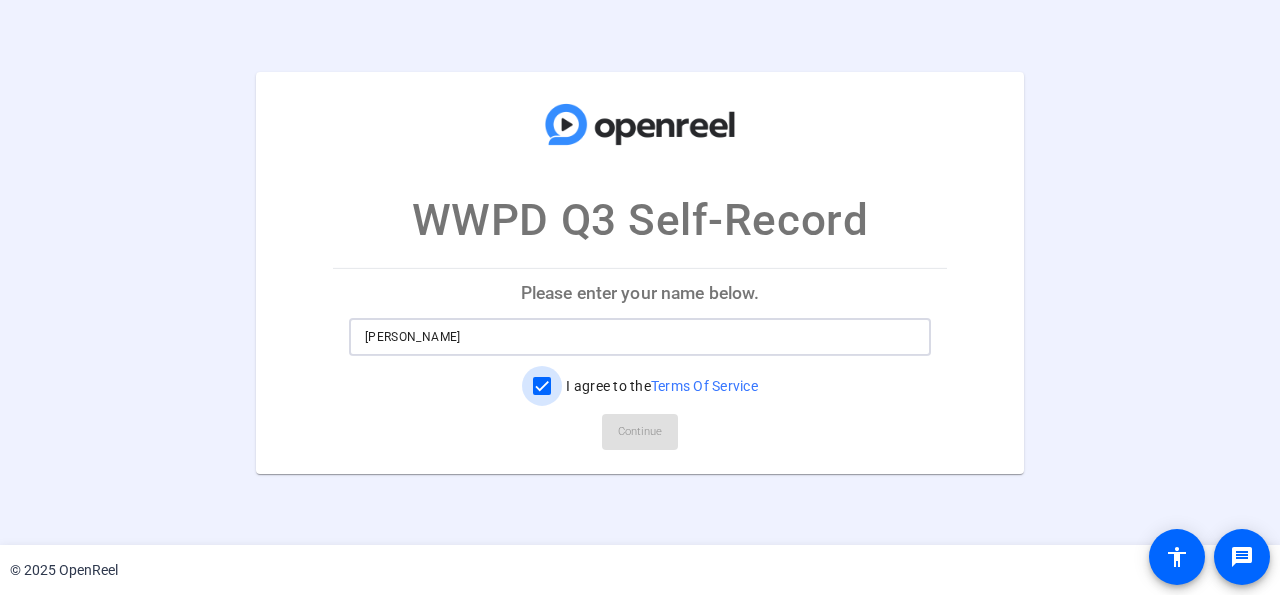 checkbox on "true" 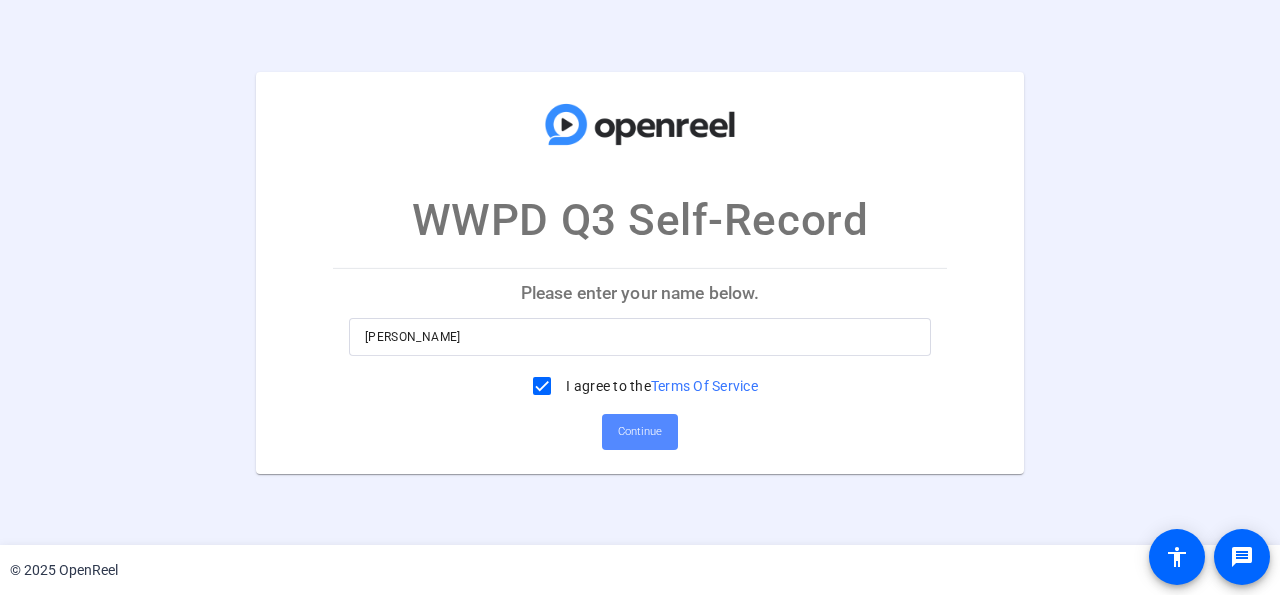 click 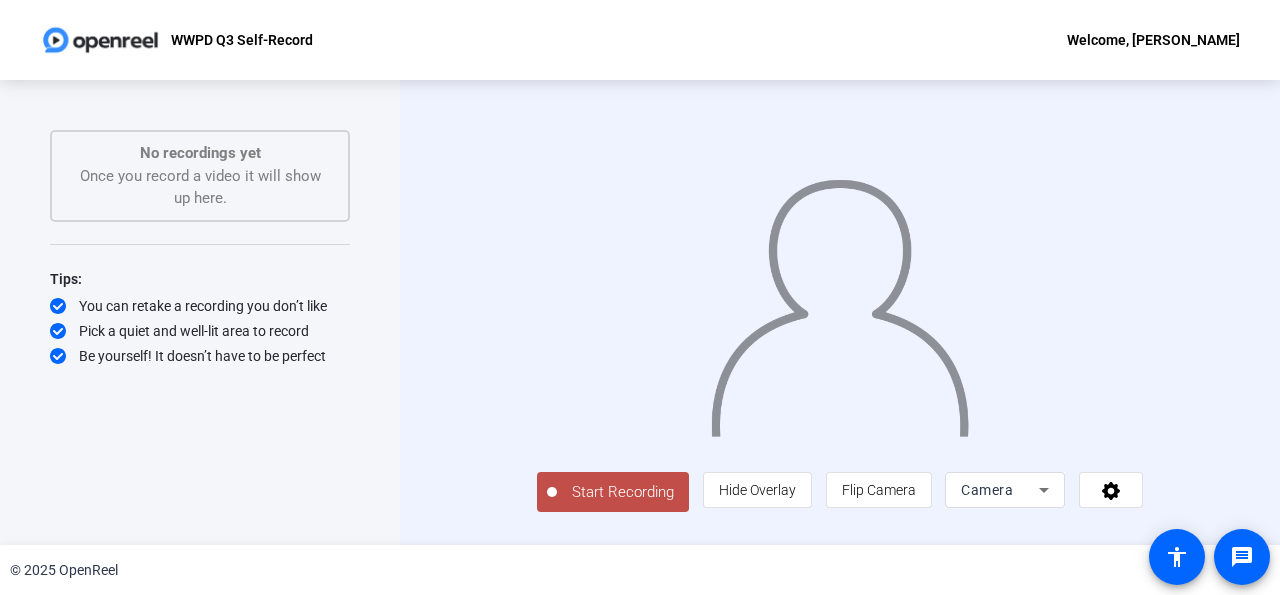 scroll, scrollTop: 23, scrollLeft: 0, axis: vertical 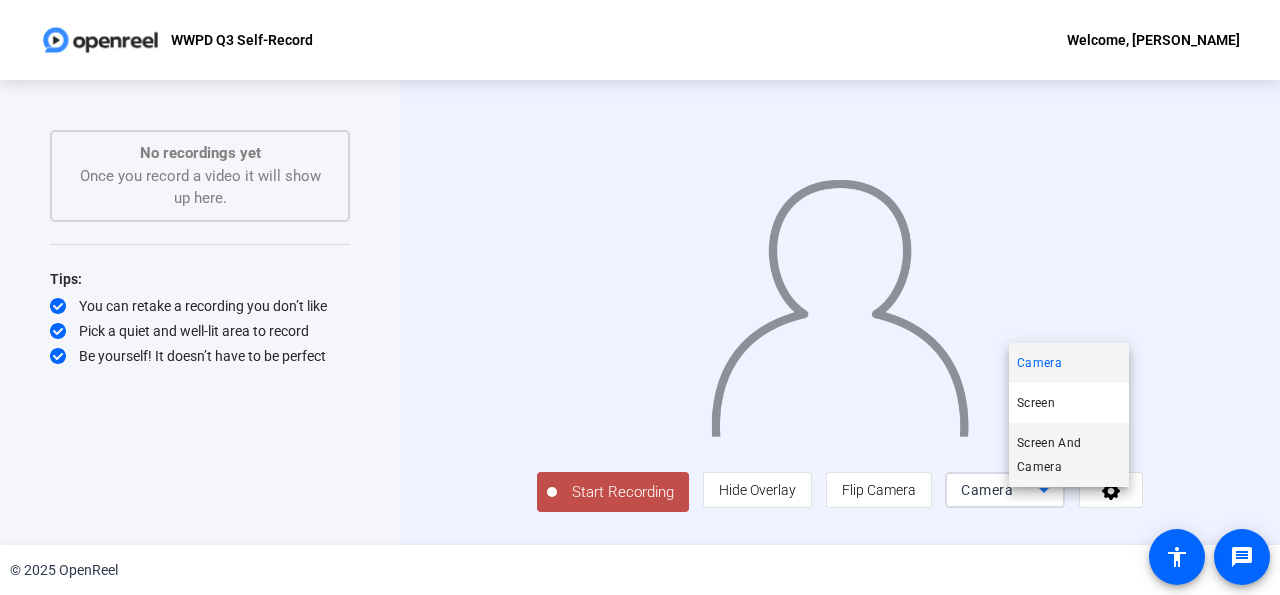 click on "Screen And Camera" at bounding box center (1069, 455) 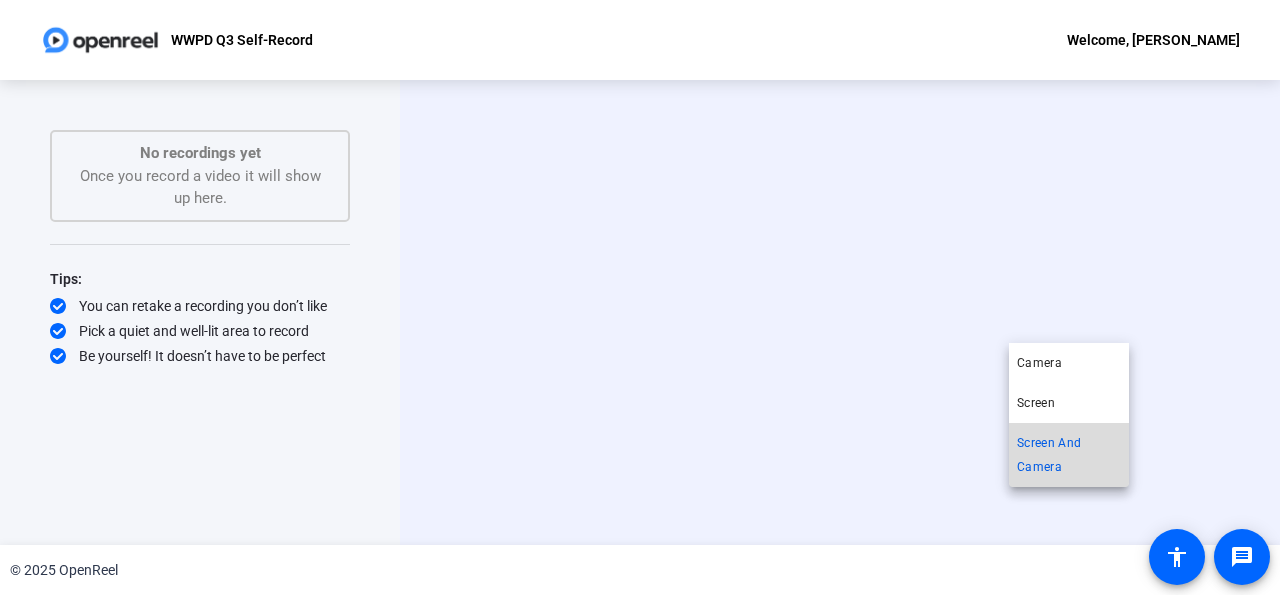 scroll, scrollTop: 0, scrollLeft: 0, axis: both 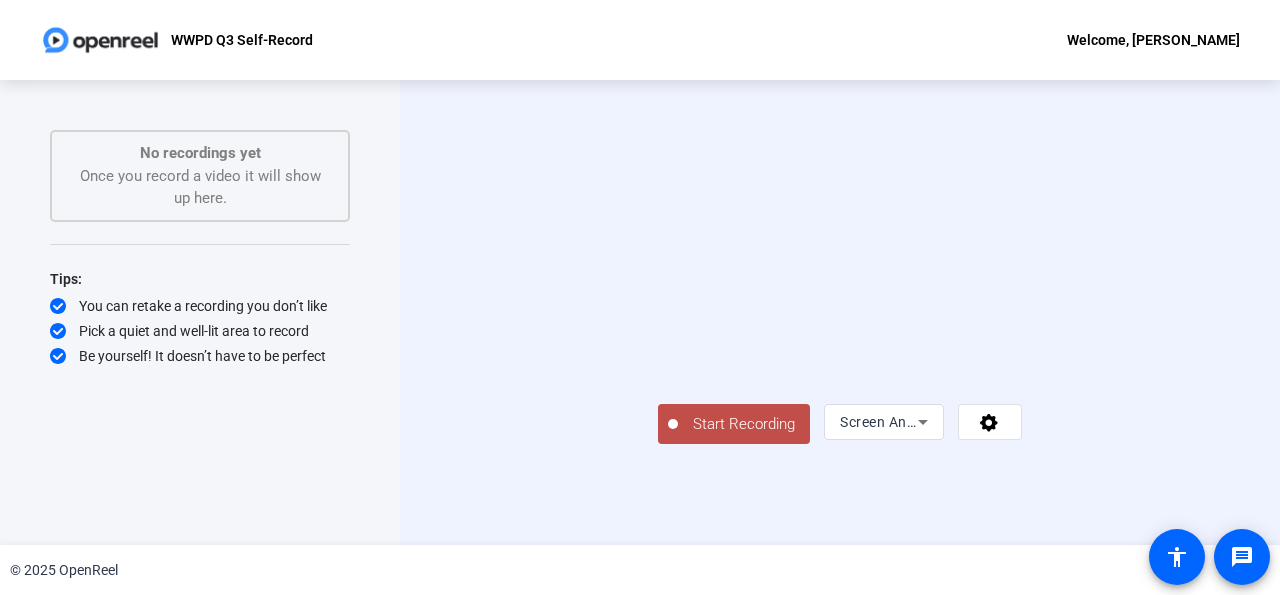 click 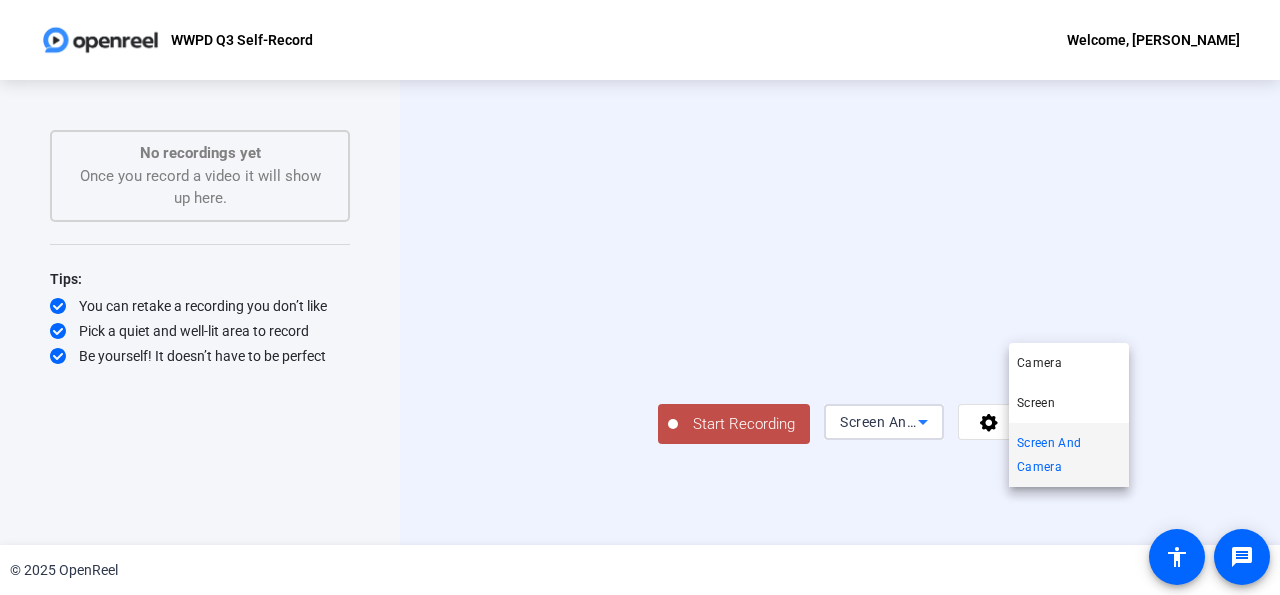 click on "Screen And Camera" at bounding box center (1069, 455) 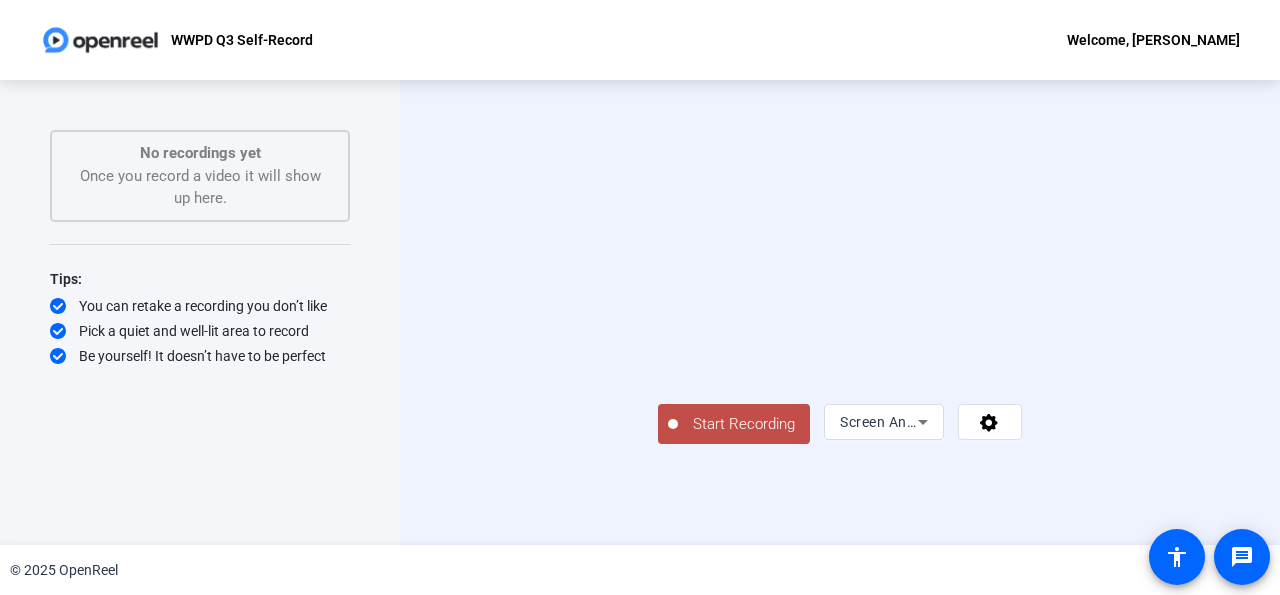 drag, startPoint x: 172, startPoint y: 282, endPoint x: 319, endPoint y: 319, distance: 151.58496 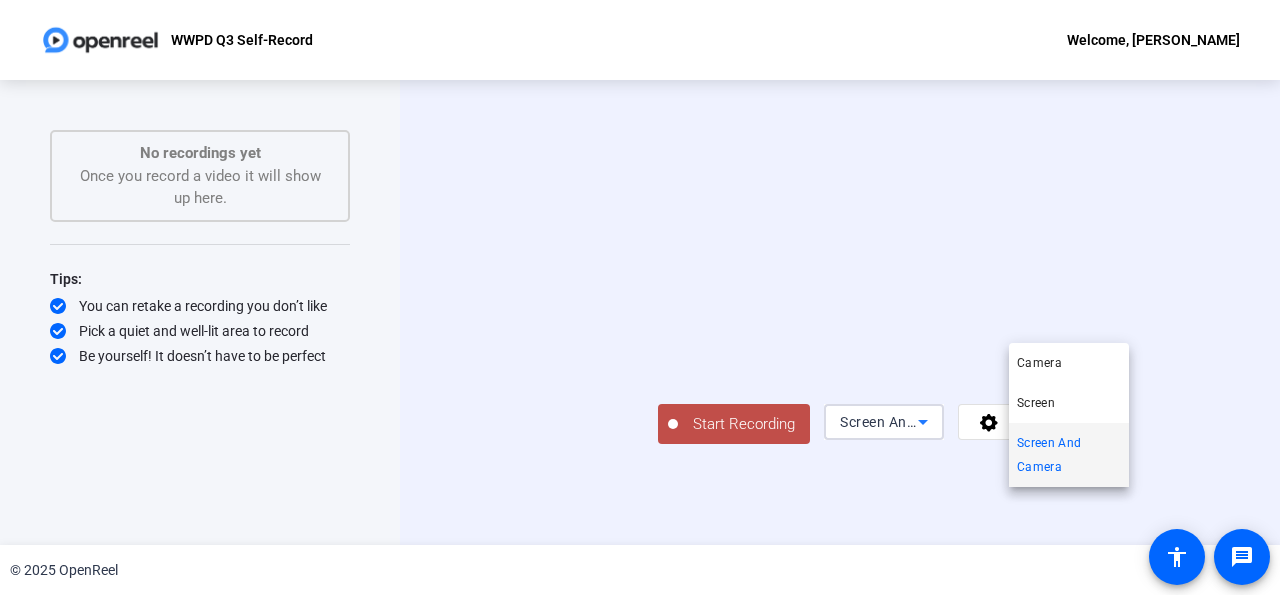 click at bounding box center [640, 297] 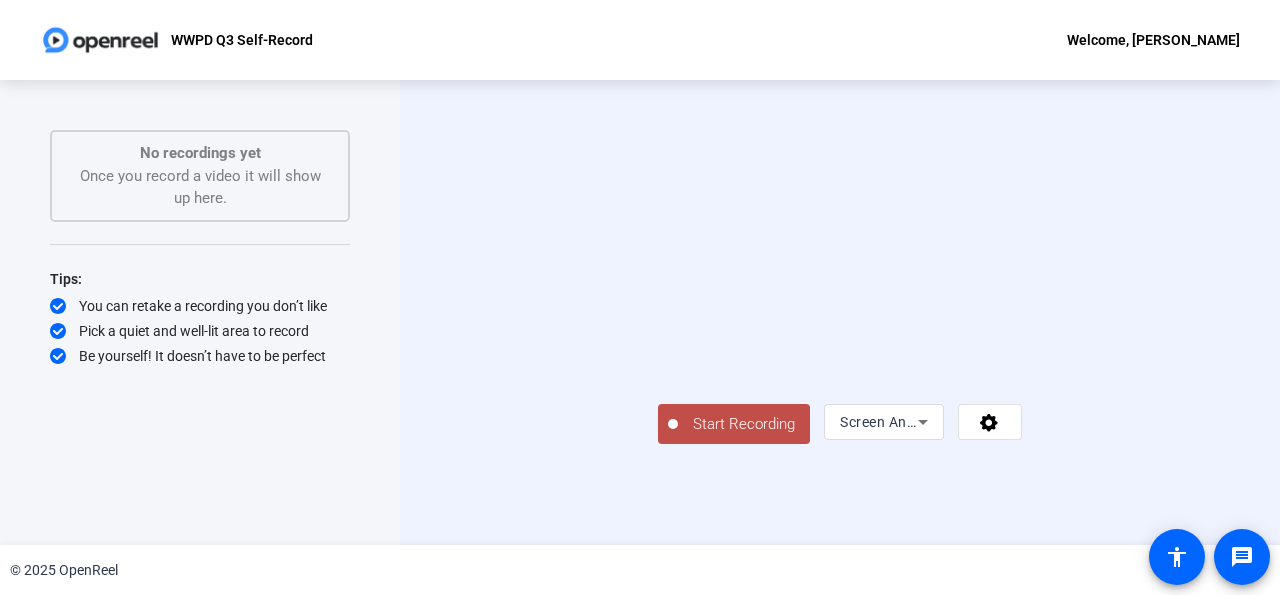 click at bounding box center (840, 283) 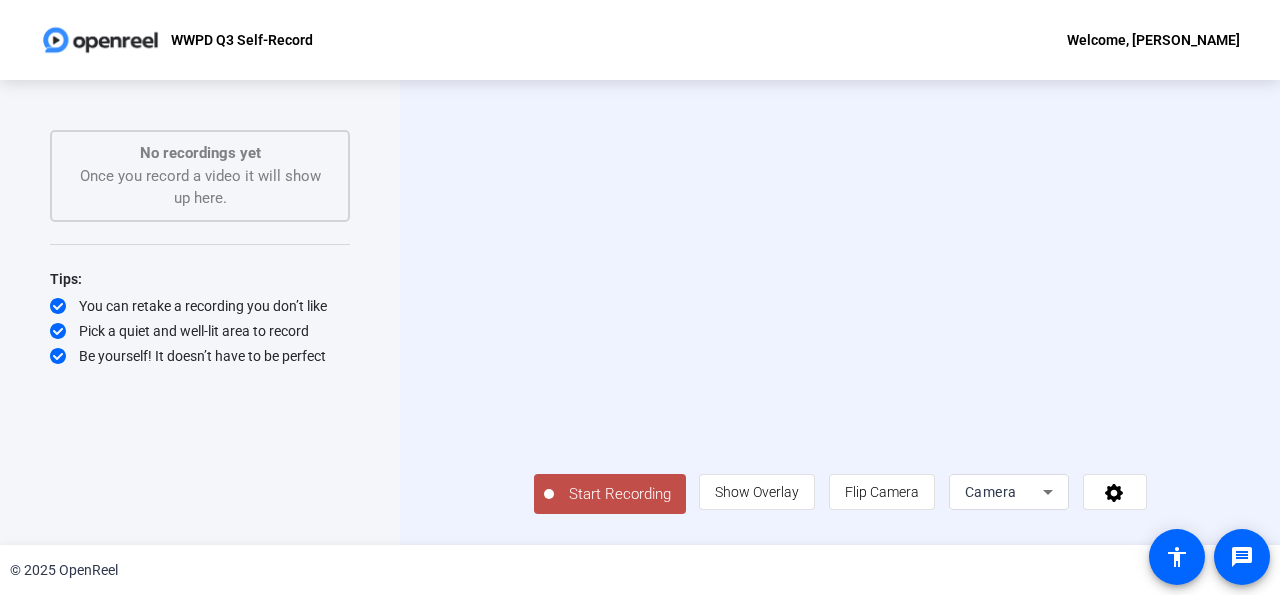 scroll, scrollTop: 23, scrollLeft: 0, axis: vertical 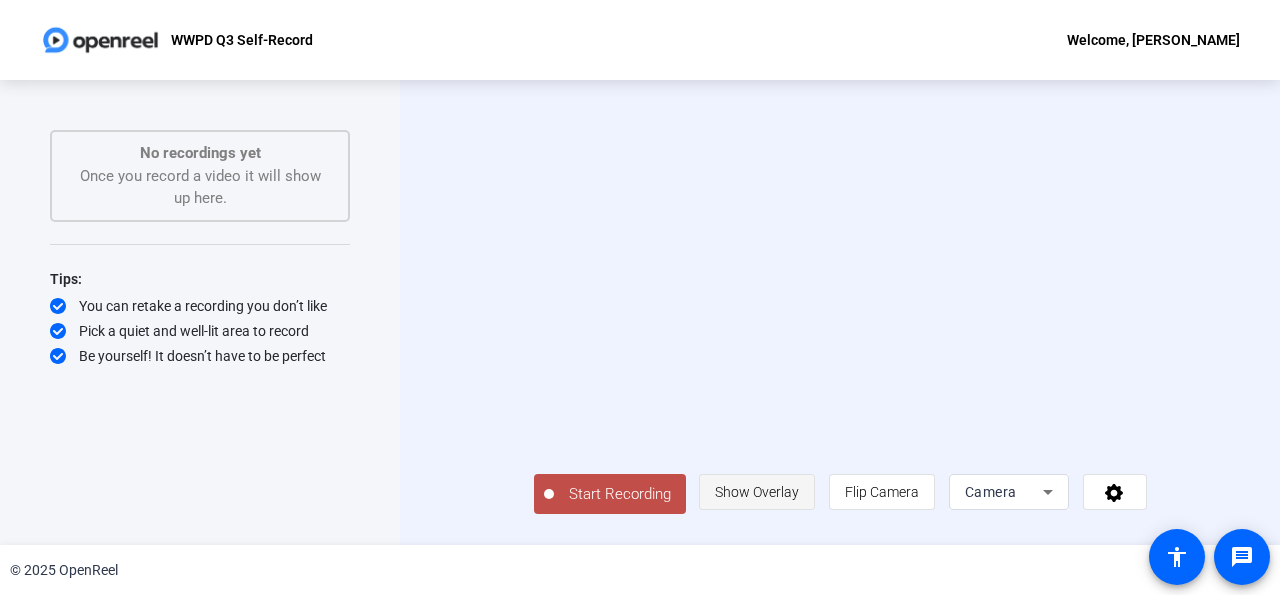 click on "Show Overlay" 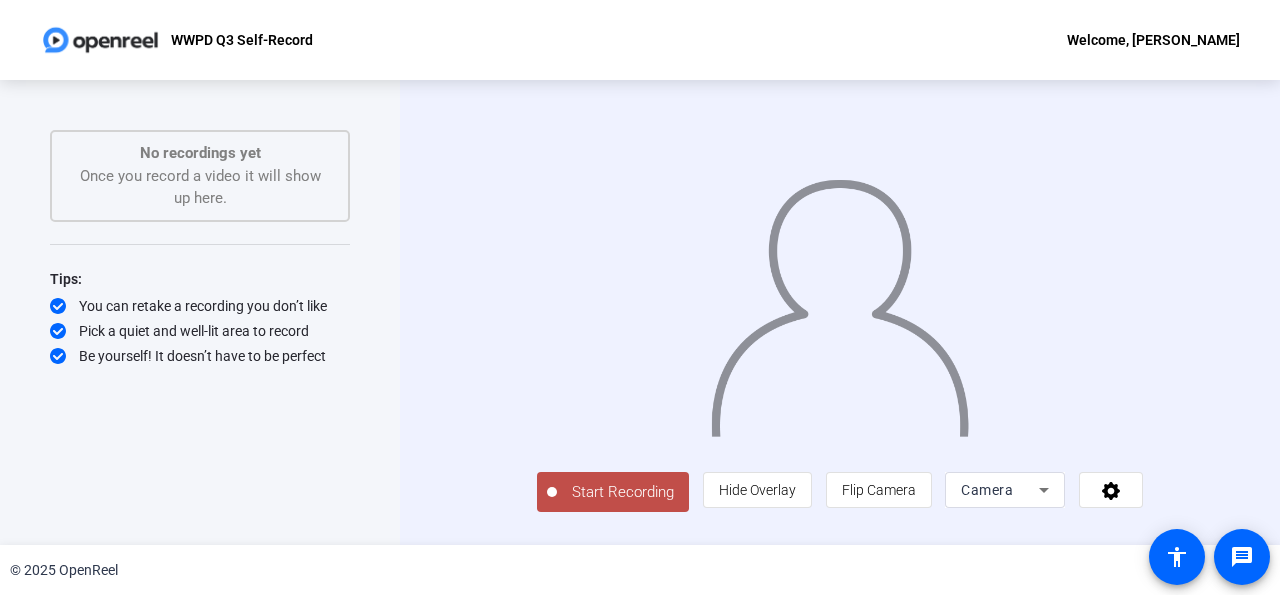 click 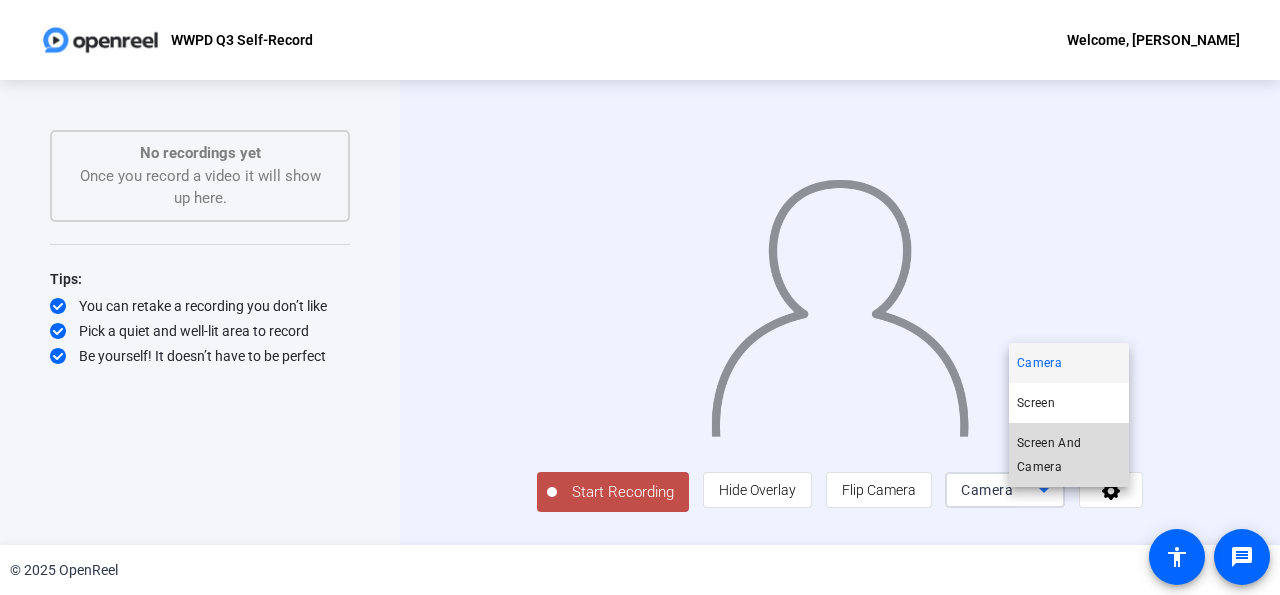 click on "Screen And Camera" at bounding box center (1069, 455) 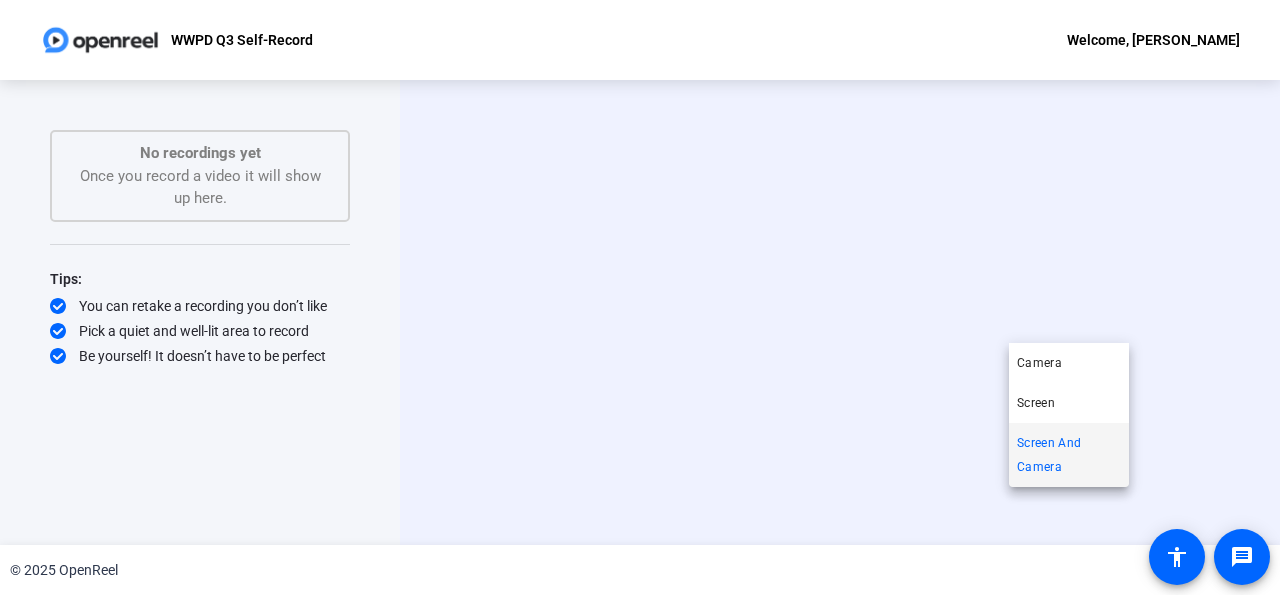 scroll, scrollTop: 0, scrollLeft: 0, axis: both 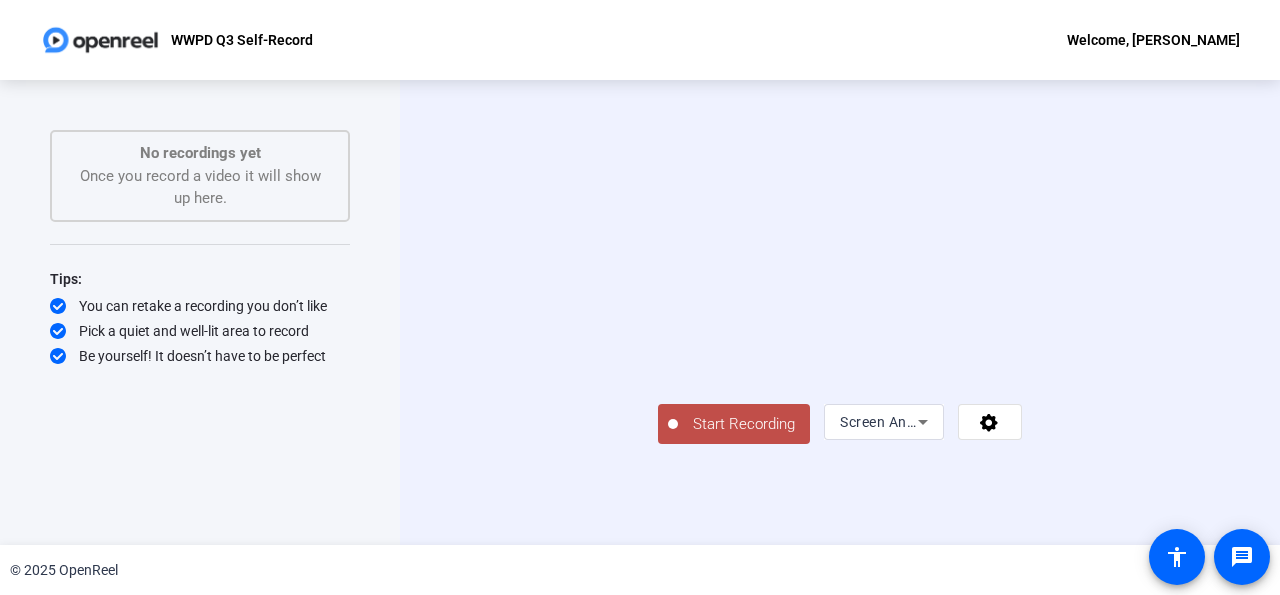click on "Start Recording" 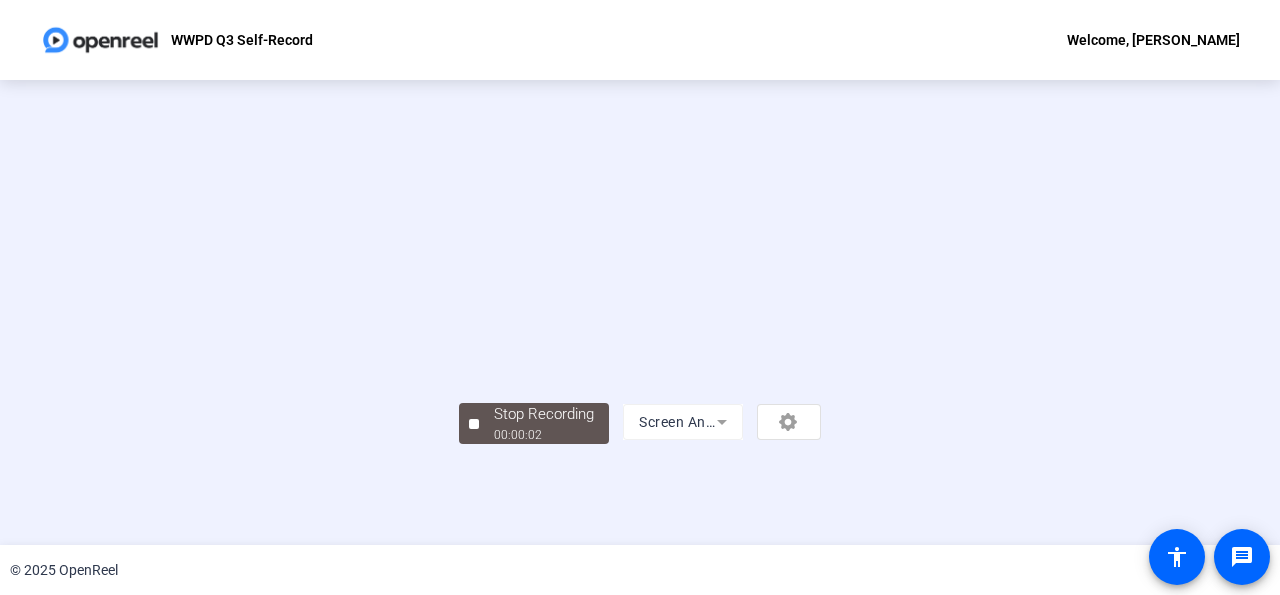 scroll, scrollTop: 119, scrollLeft: 0, axis: vertical 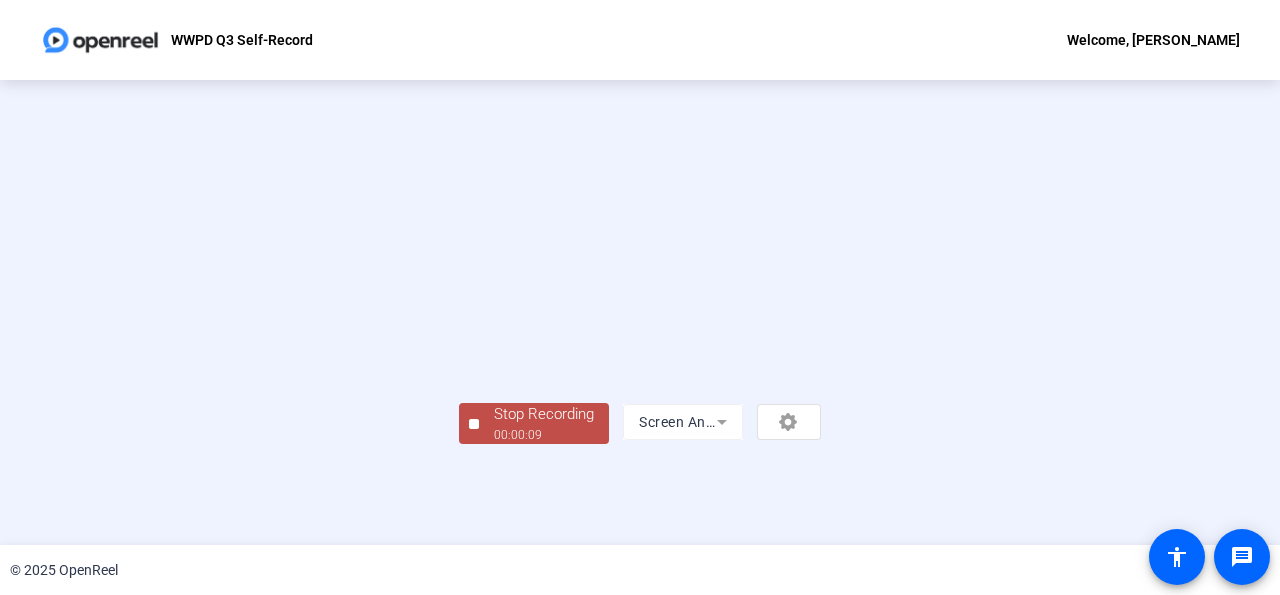 click on "00:00:09" 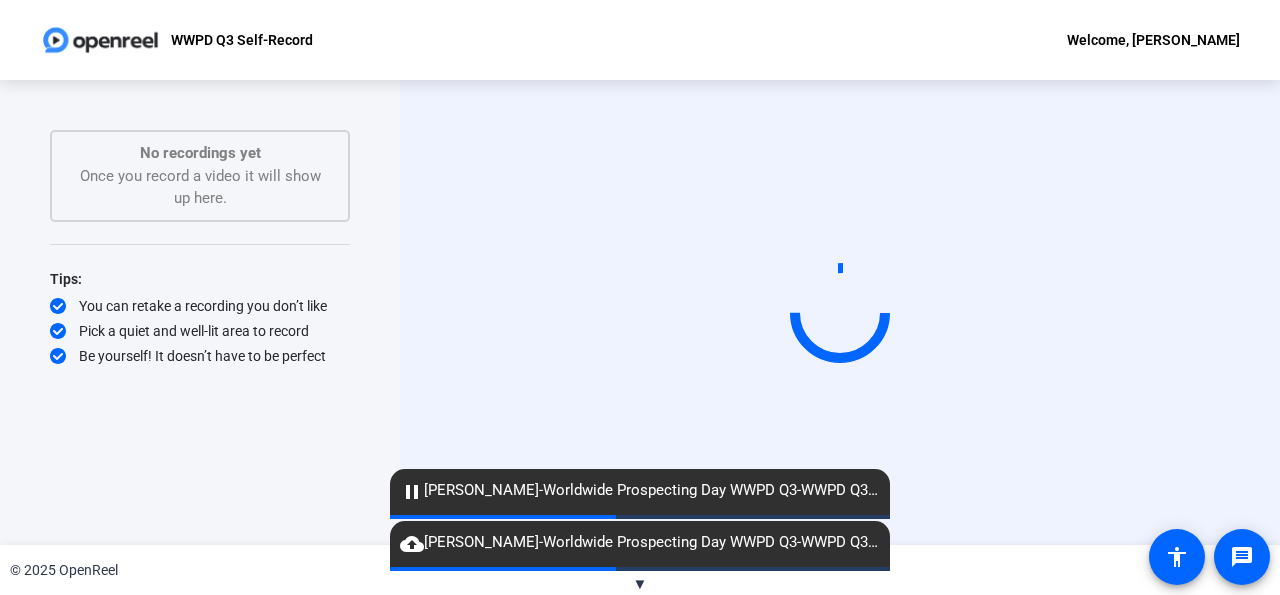 click on "Start Recording" 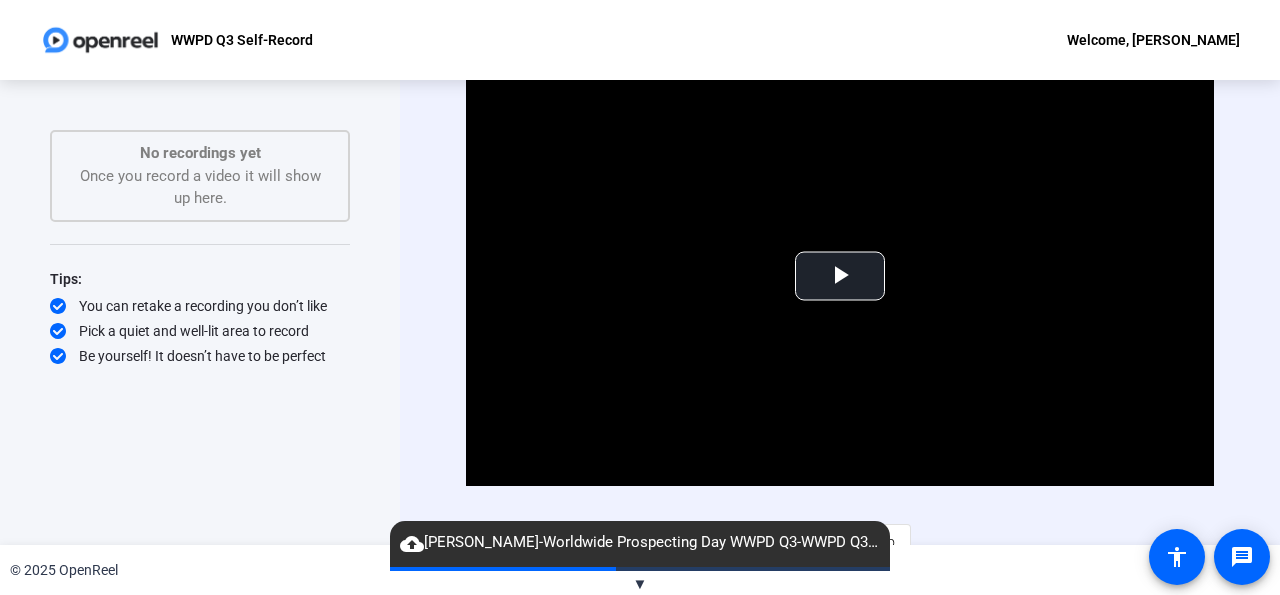 click on "© 2025 OpenReel" 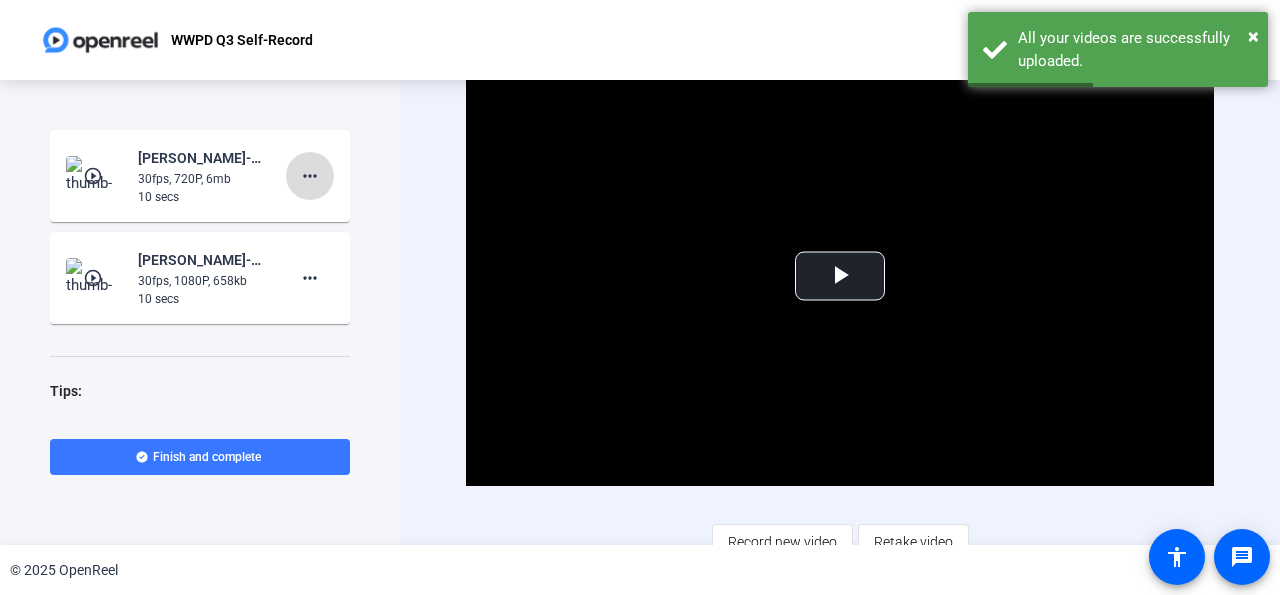 click 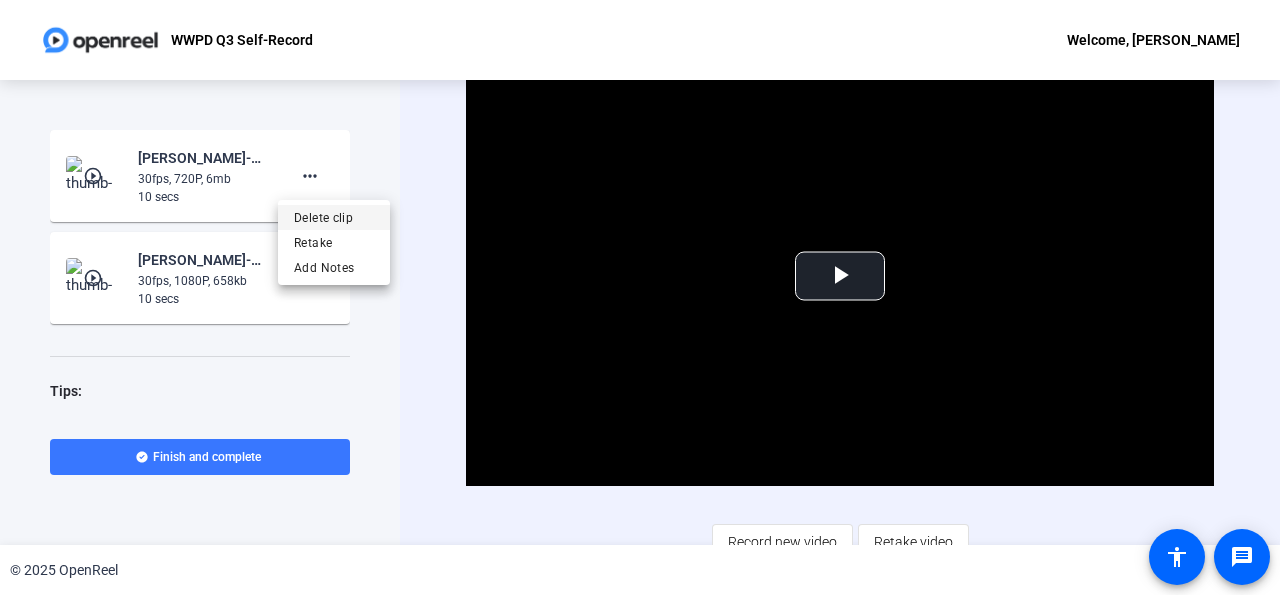 click on "Delete clip" at bounding box center (334, 218) 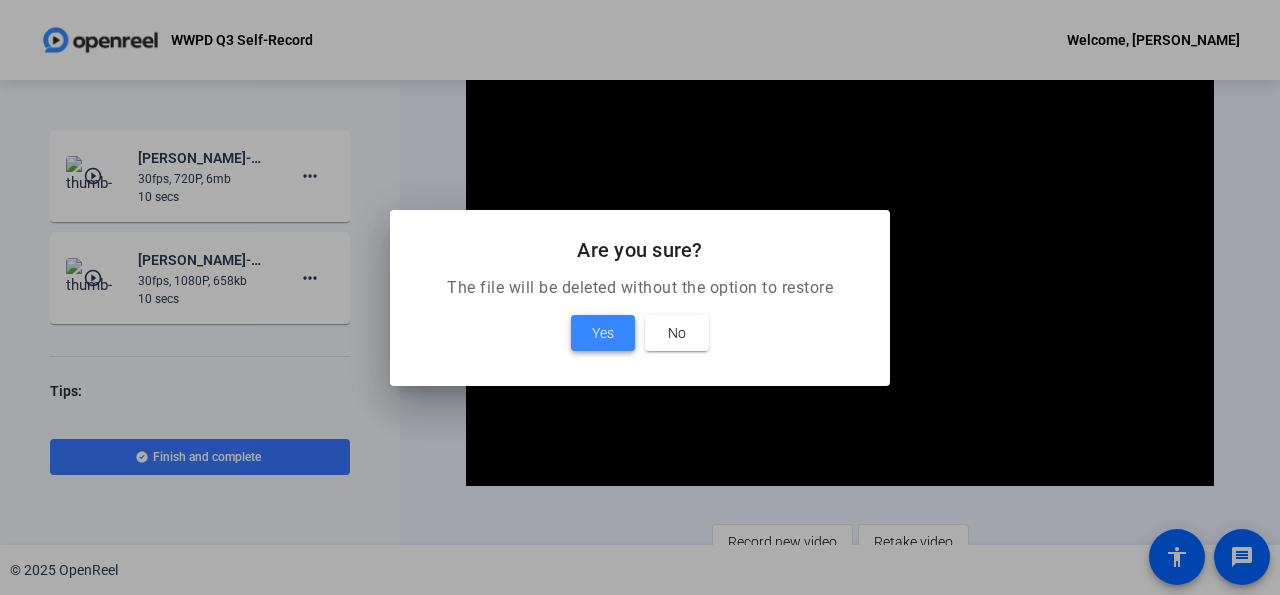 click on "Yes" at bounding box center (603, 333) 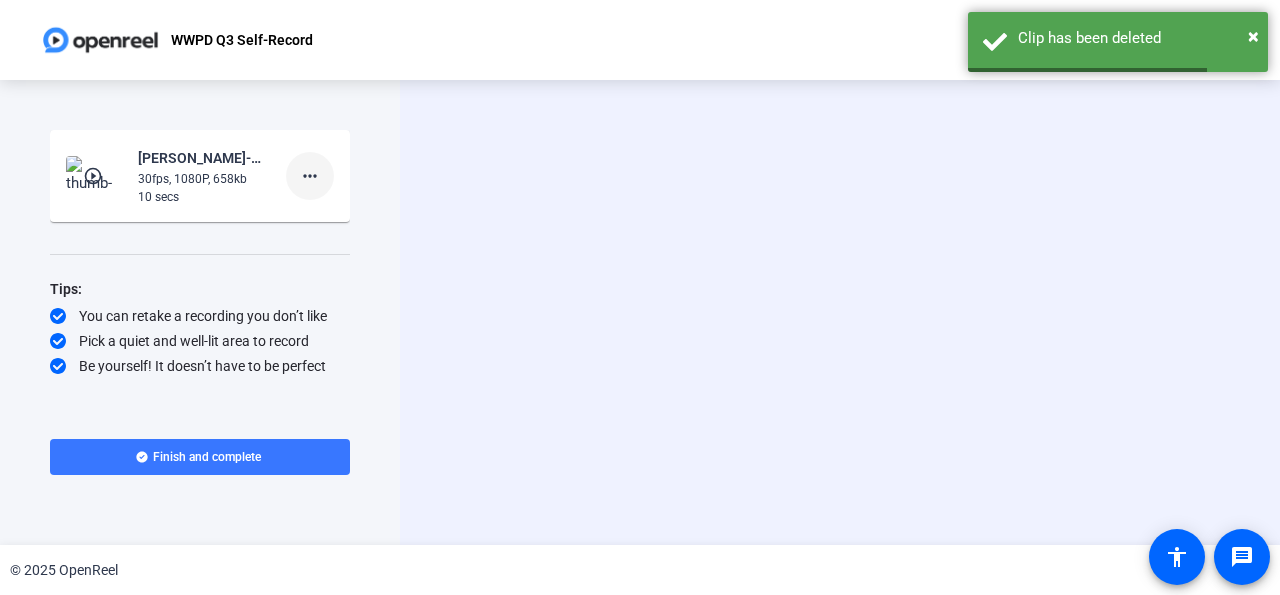 click on "more_horiz" 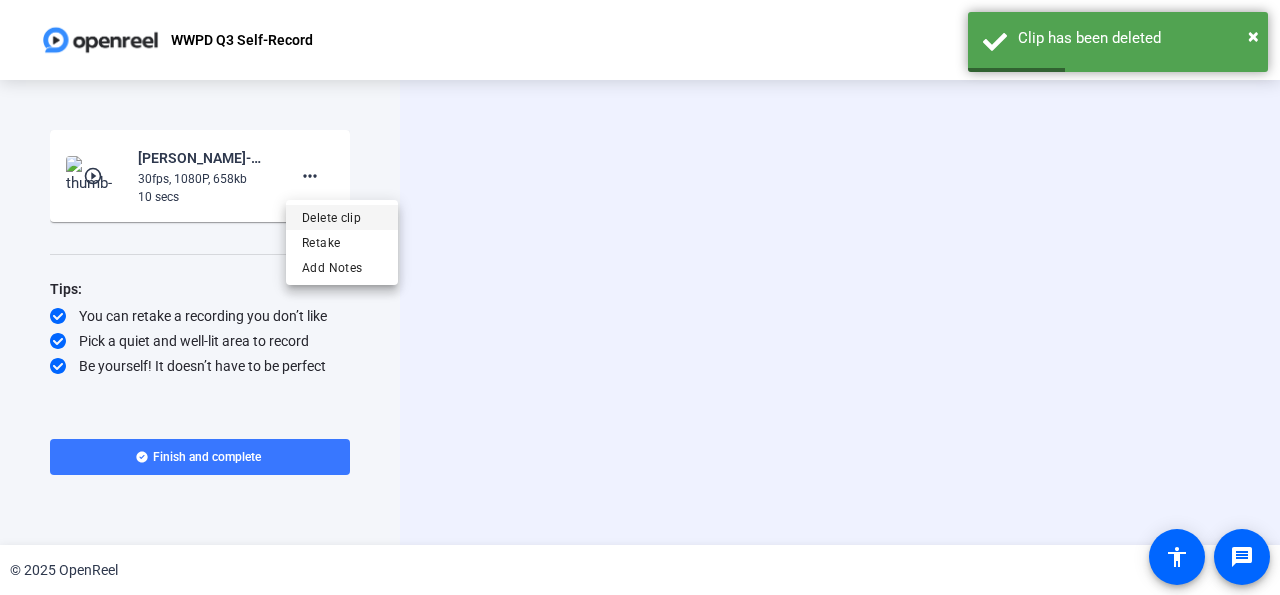 click on "Delete clip" at bounding box center [342, 218] 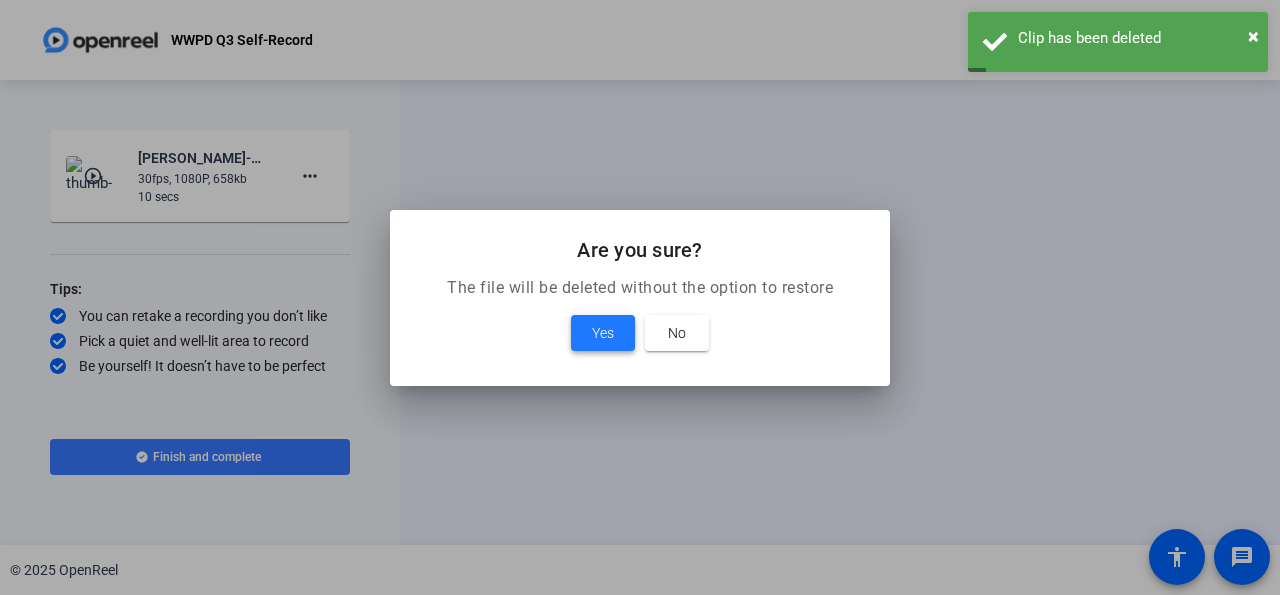 click on "Yes" at bounding box center [603, 333] 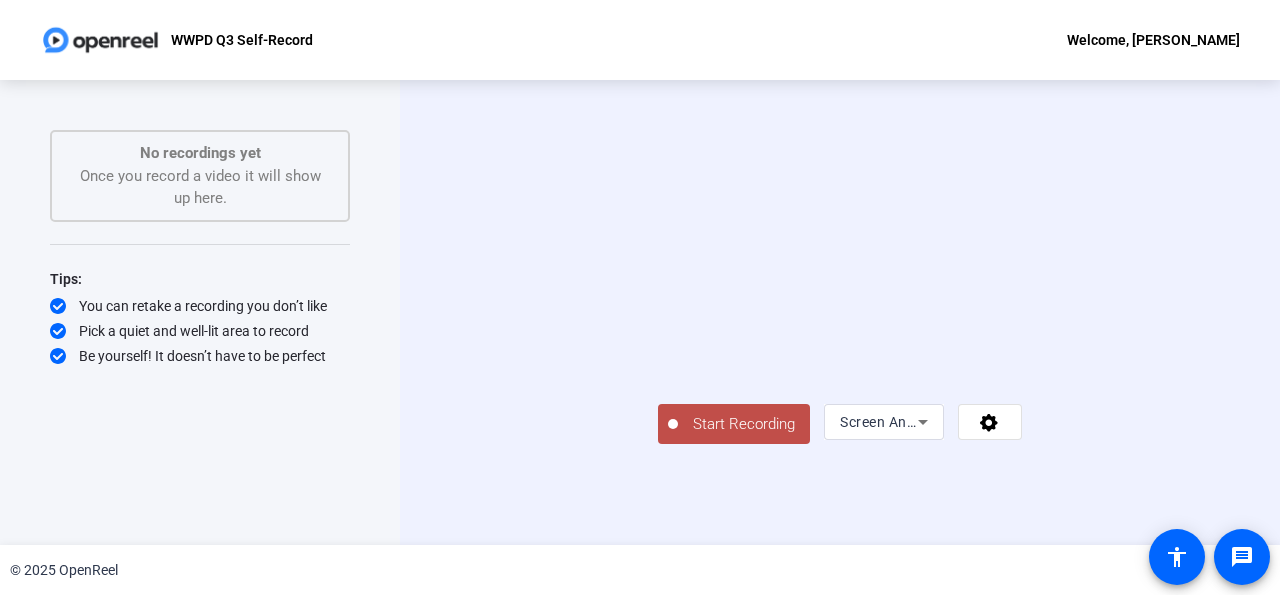 click on "Start Recording" 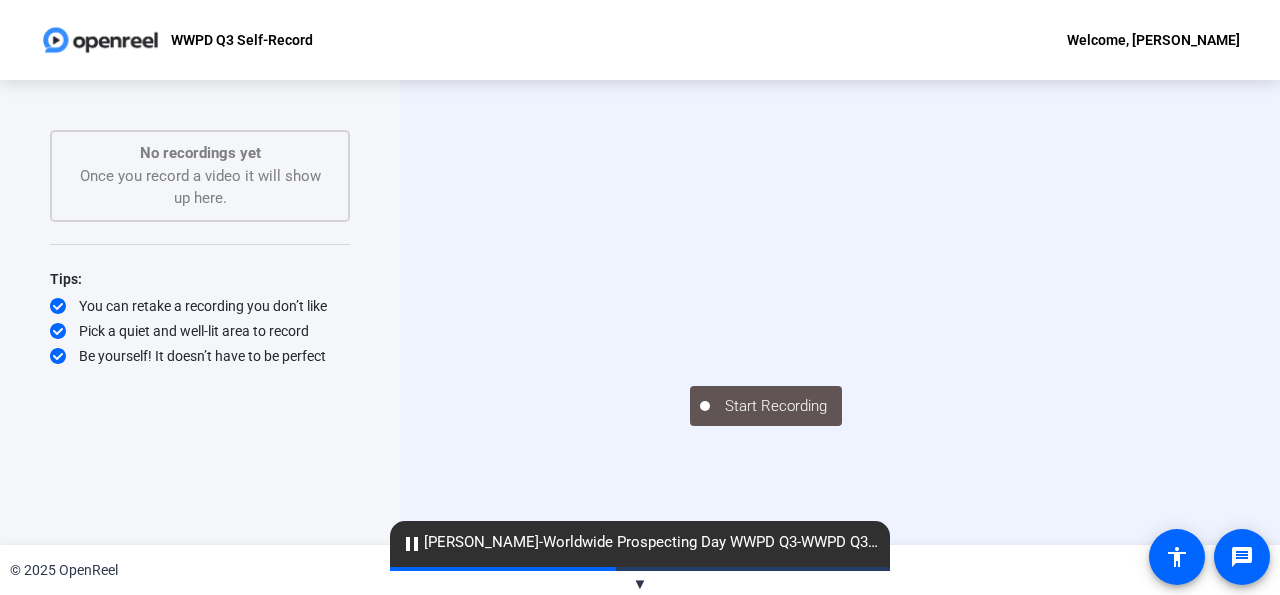 click on "pause   Tom McCafferty-Worldwide Prospecting Day WWPD Q3-WWPD Q3 Self-Record-1753376732475-webcam" 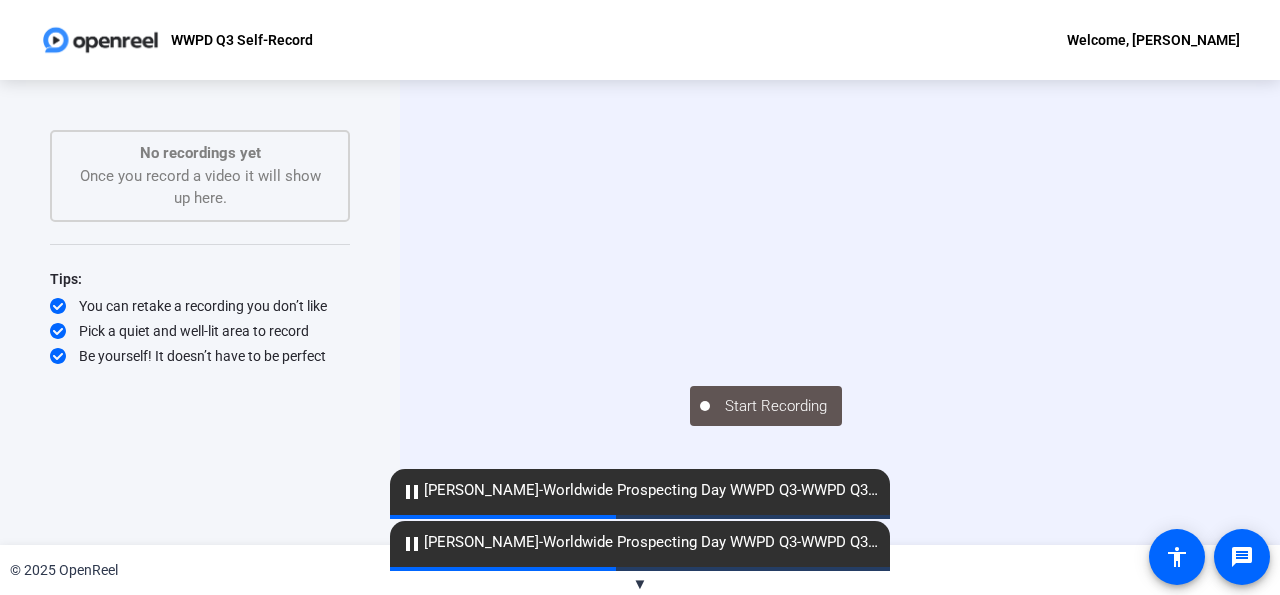 click on "Start Recording  No recordings yet  Once you record a video it will show up here.  Tips:
You can retake a recording you don’t like
Pick a quiet and well-lit area to record
Be yourself! It doesn’t have to be perfect" 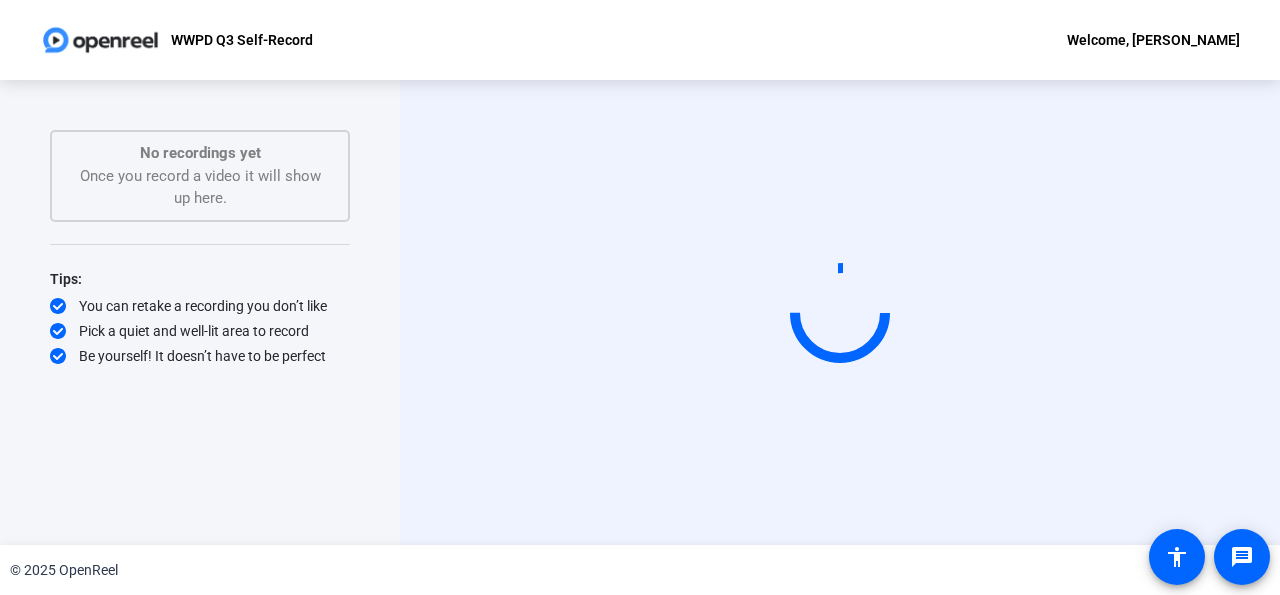 scroll, scrollTop: 0, scrollLeft: 0, axis: both 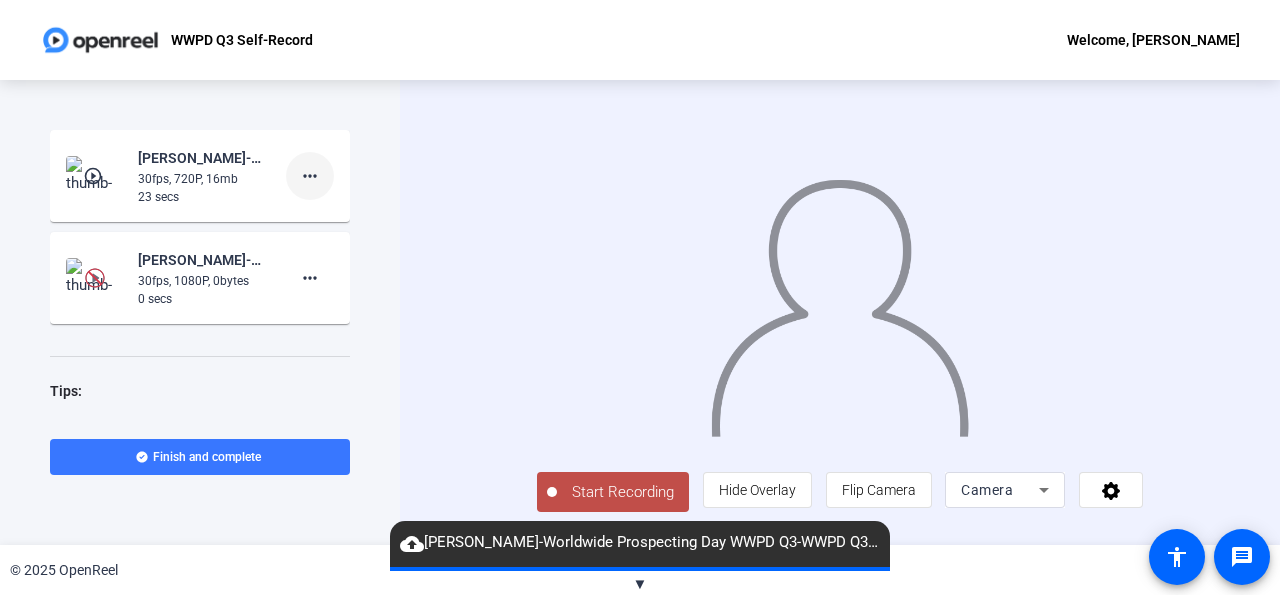 click on "more_horiz" 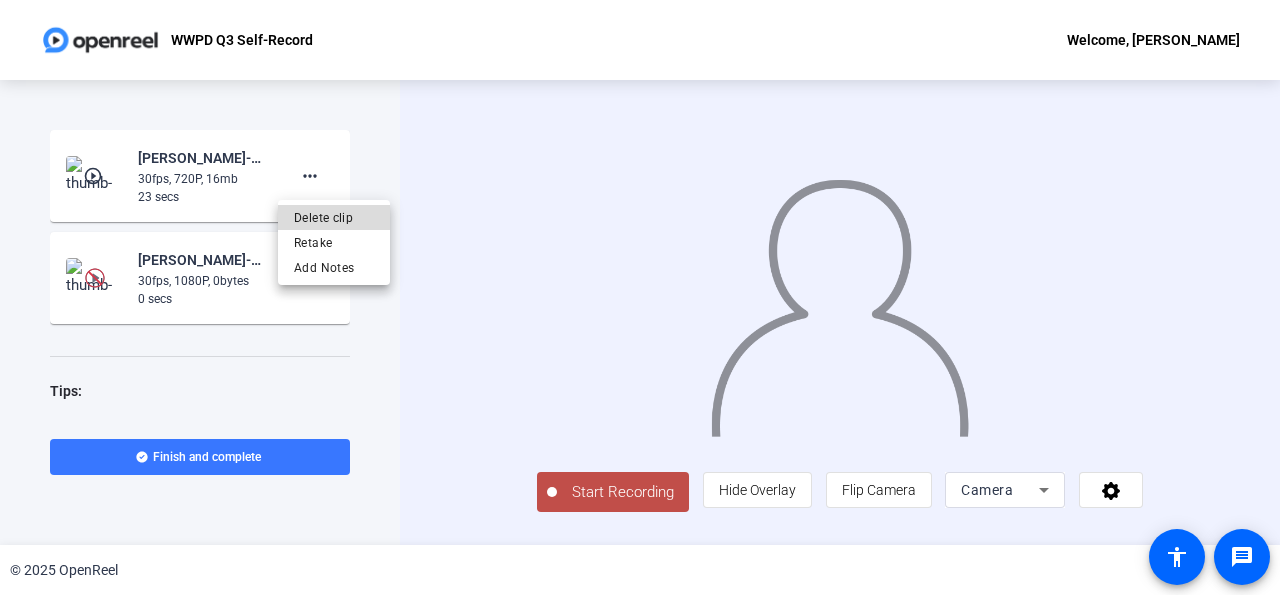click on "Delete clip" at bounding box center (334, 218) 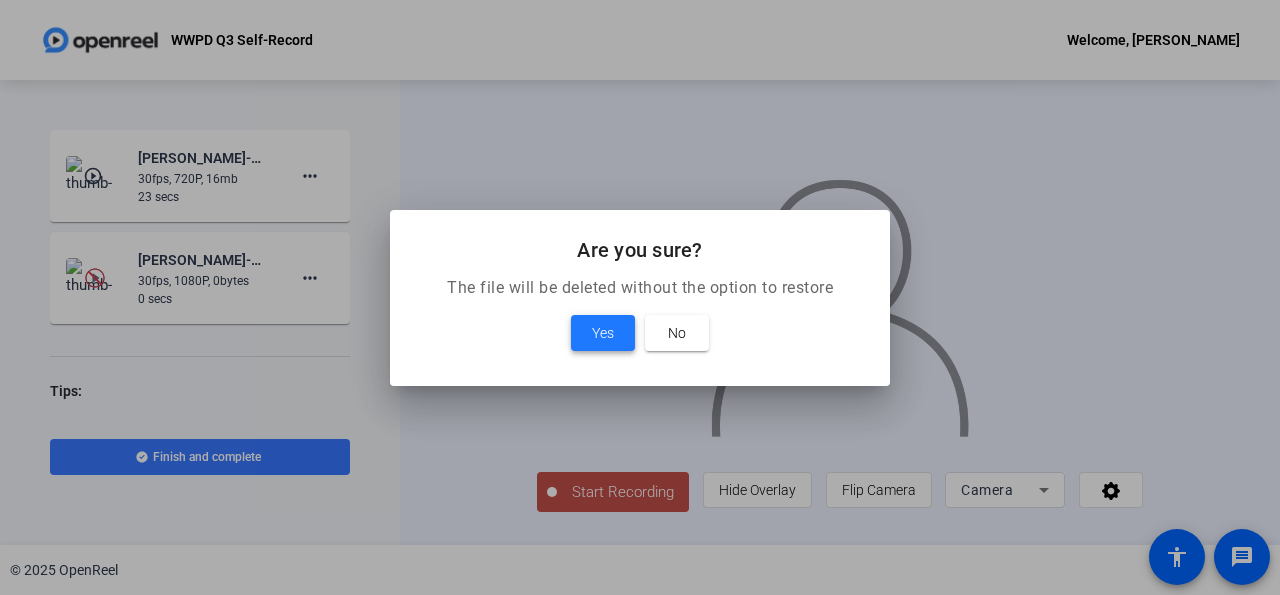click on "Yes" at bounding box center (603, 333) 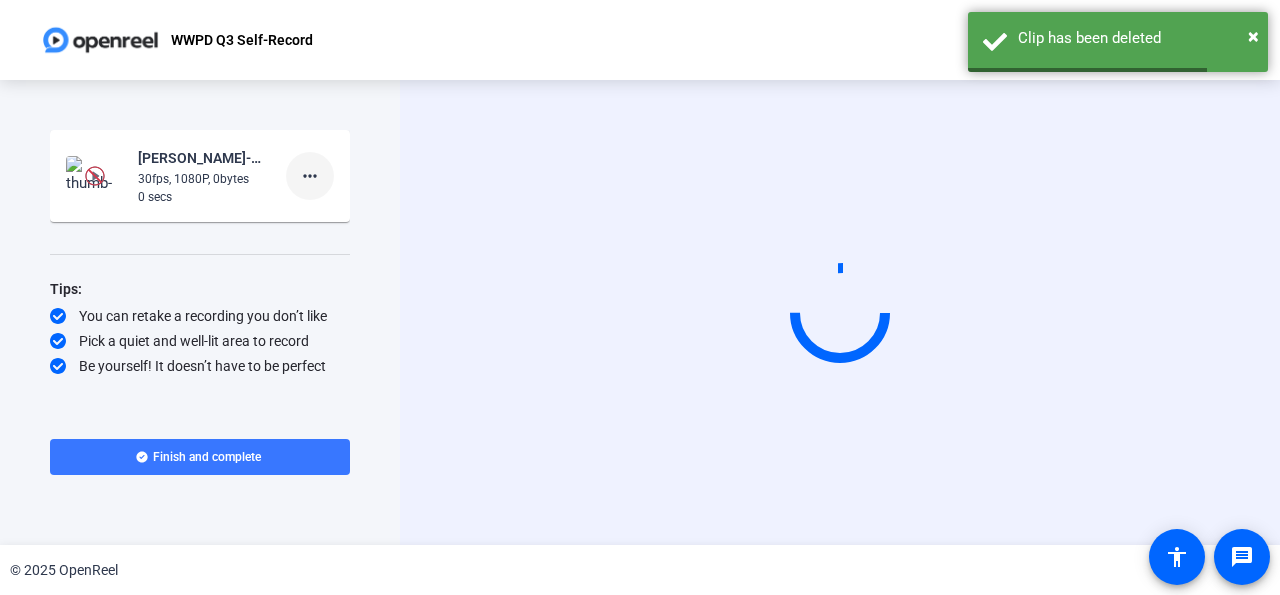 click on "more_horiz" 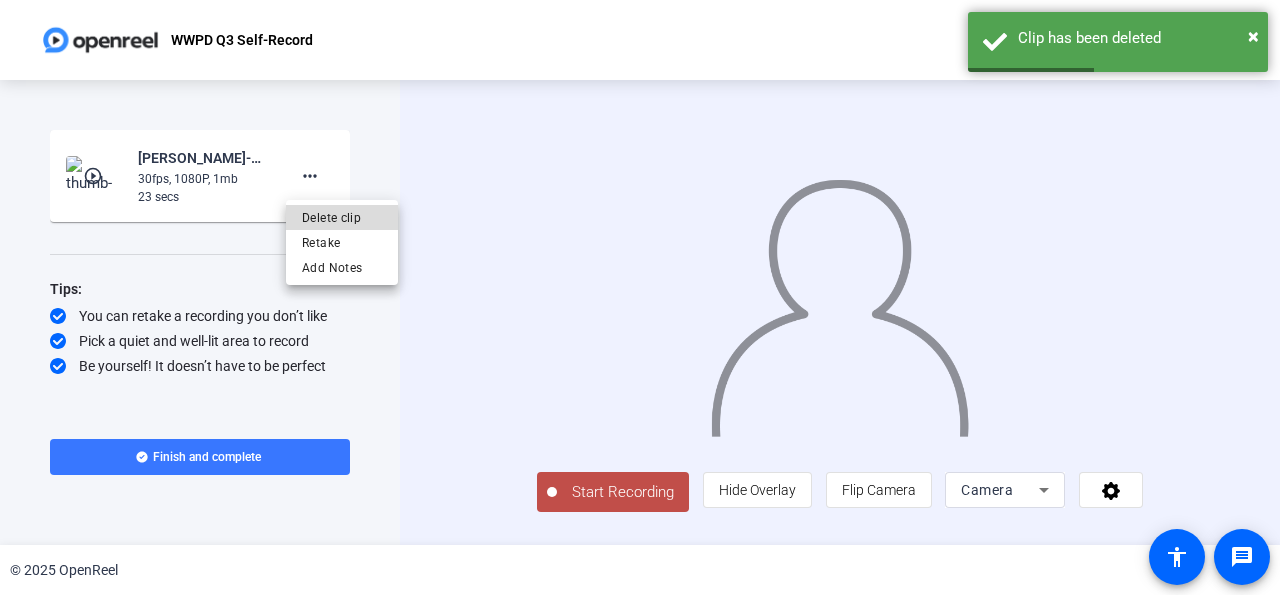 click on "Delete clip" at bounding box center (342, 218) 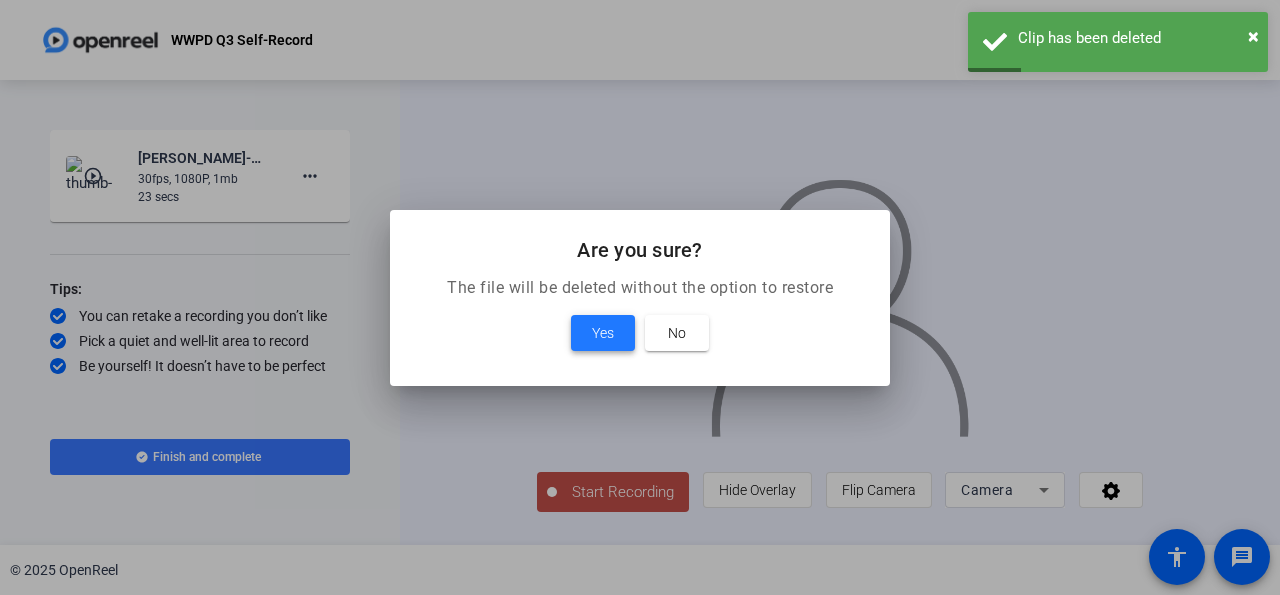 click on "Yes" at bounding box center (603, 333) 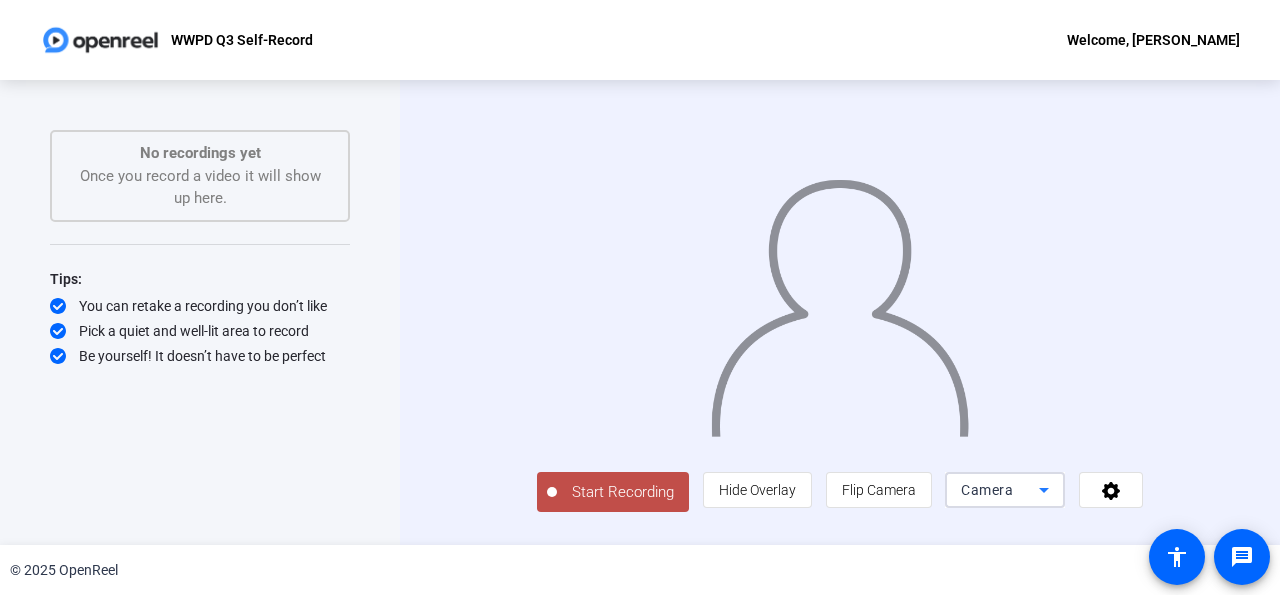 click on "Camera" at bounding box center [1000, 490] 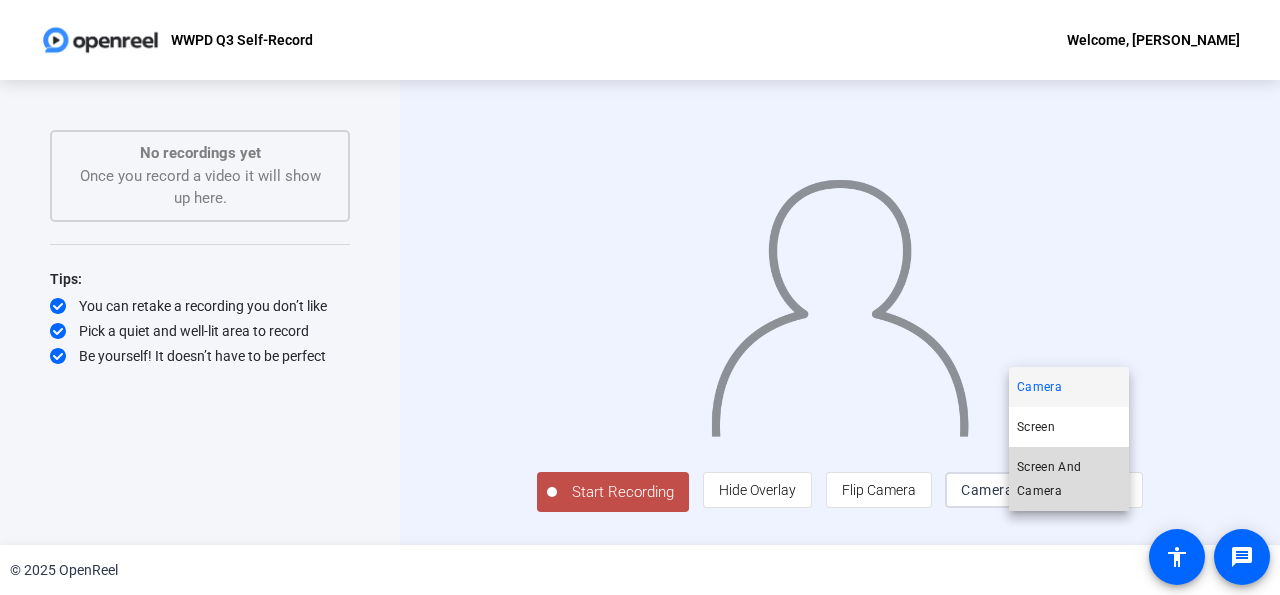 click on "Screen And Camera" at bounding box center (1069, 479) 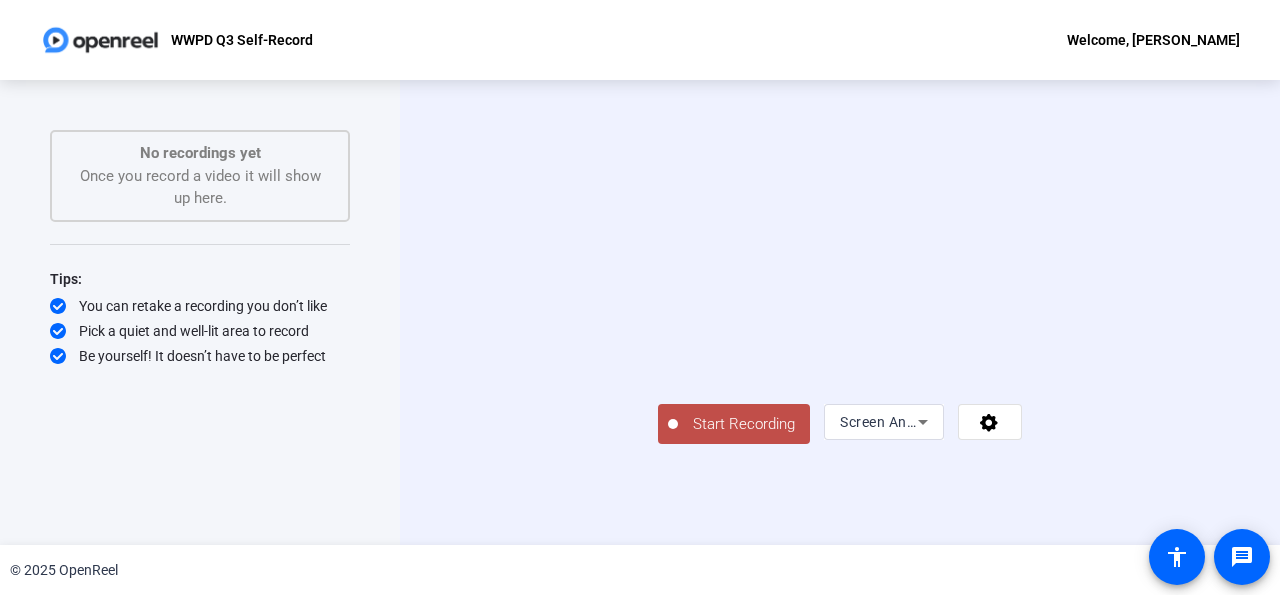 click at bounding box center (840, 283) 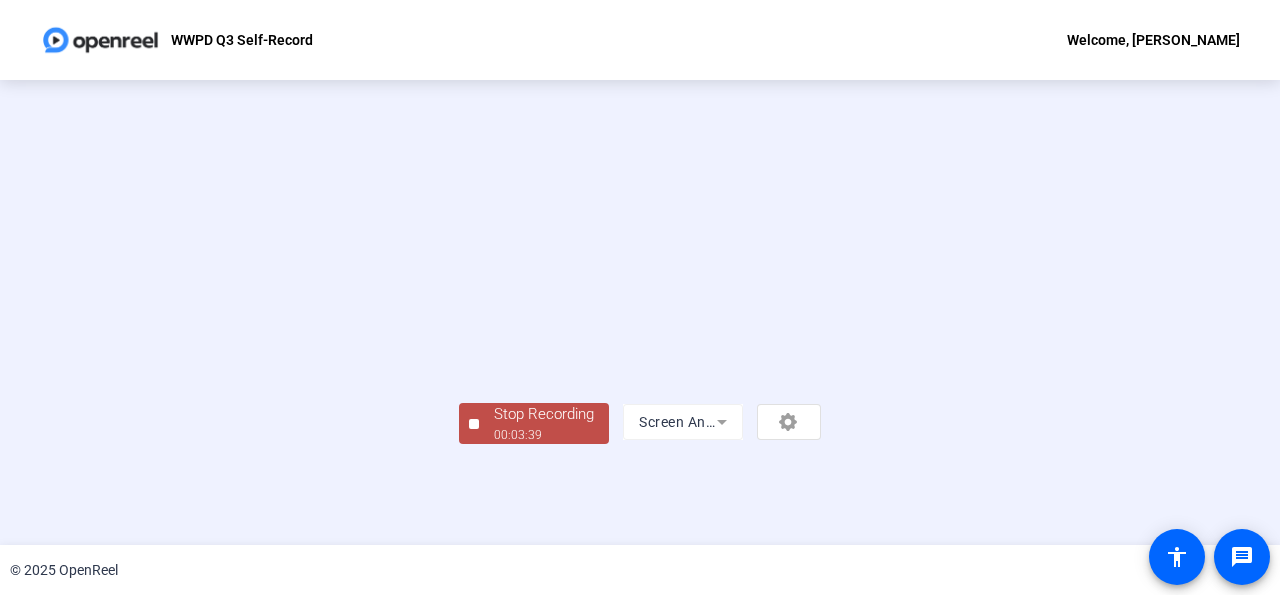 scroll, scrollTop: 119, scrollLeft: 0, axis: vertical 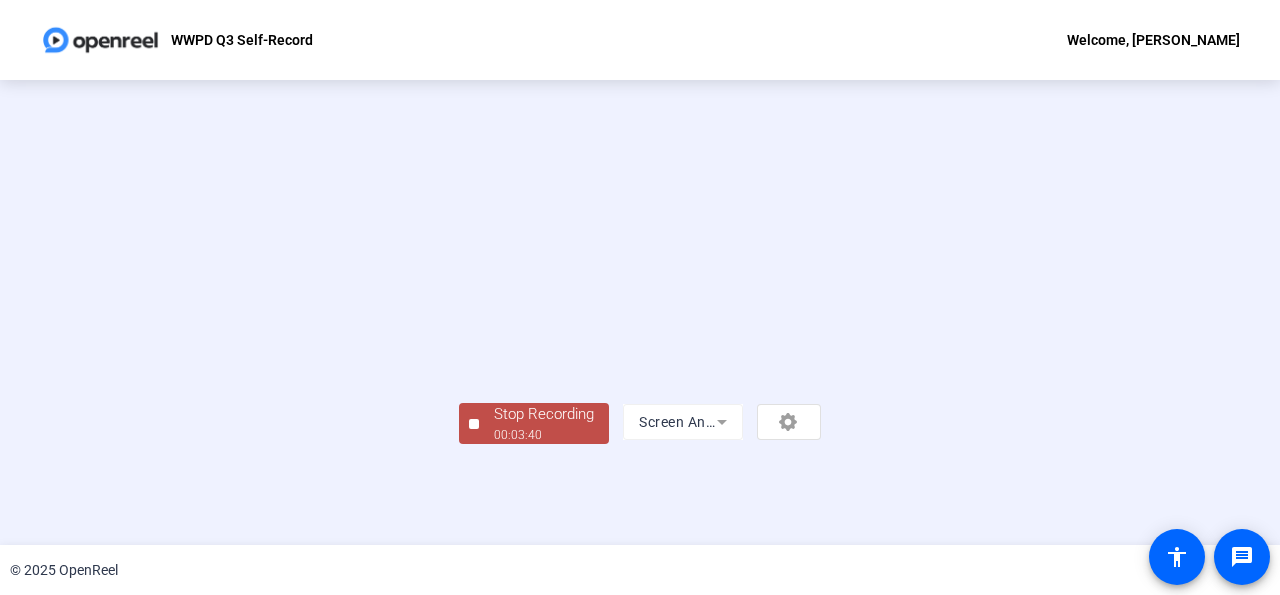 click on "Stop Recording" 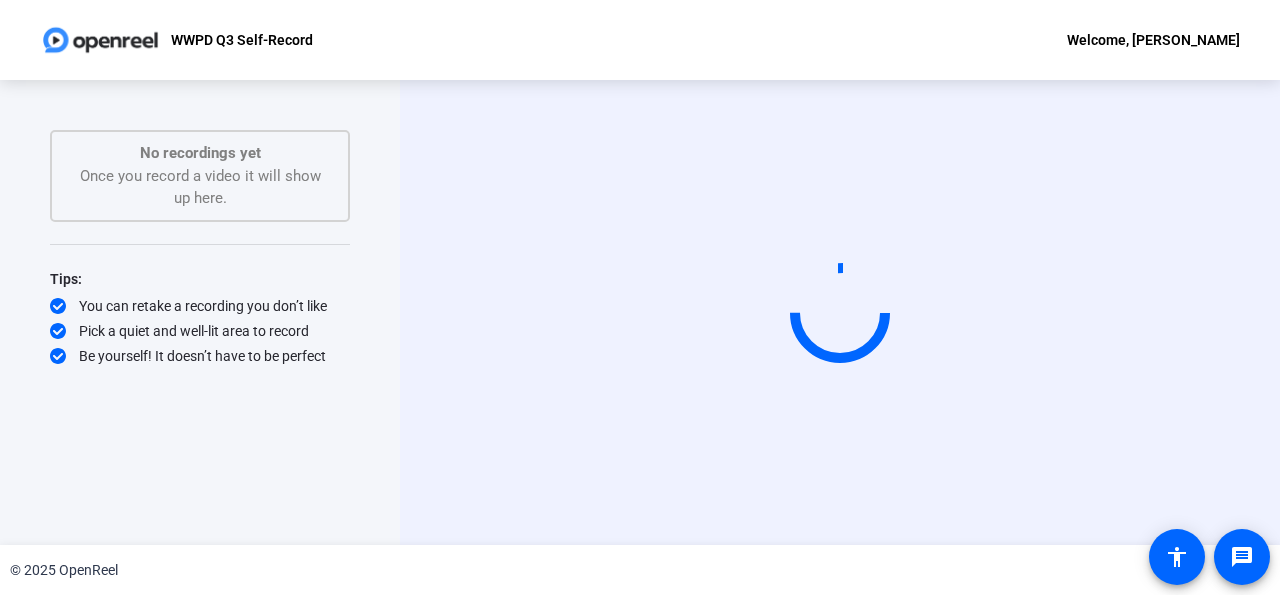 scroll, scrollTop: 0, scrollLeft: 0, axis: both 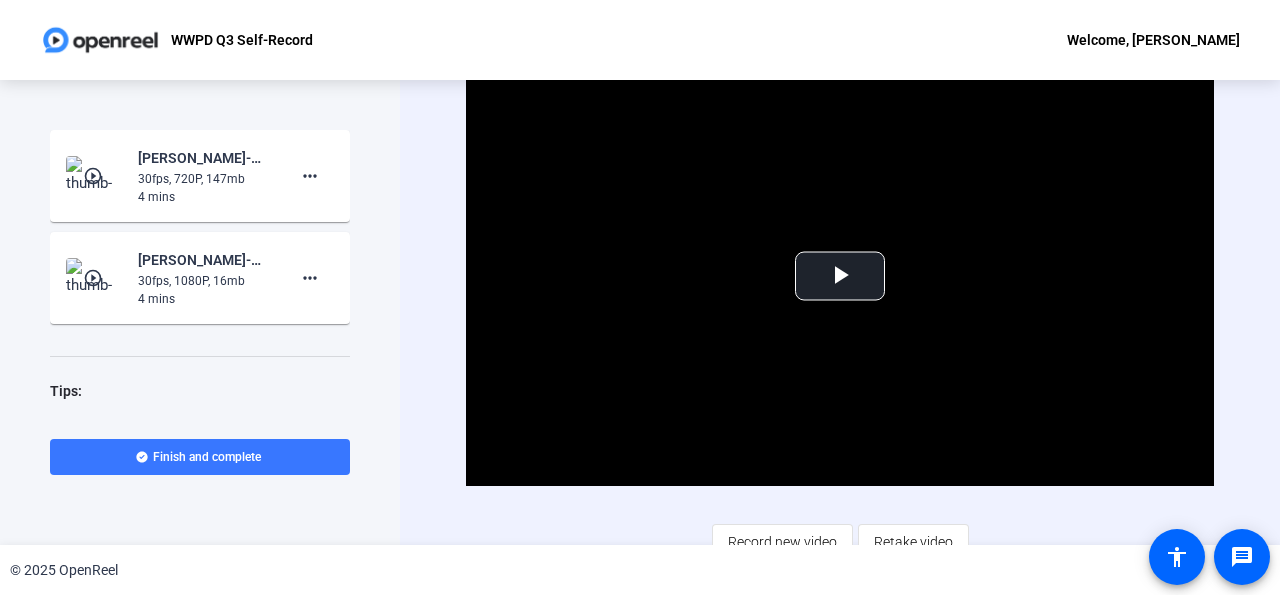 click on "play_circle_outline" 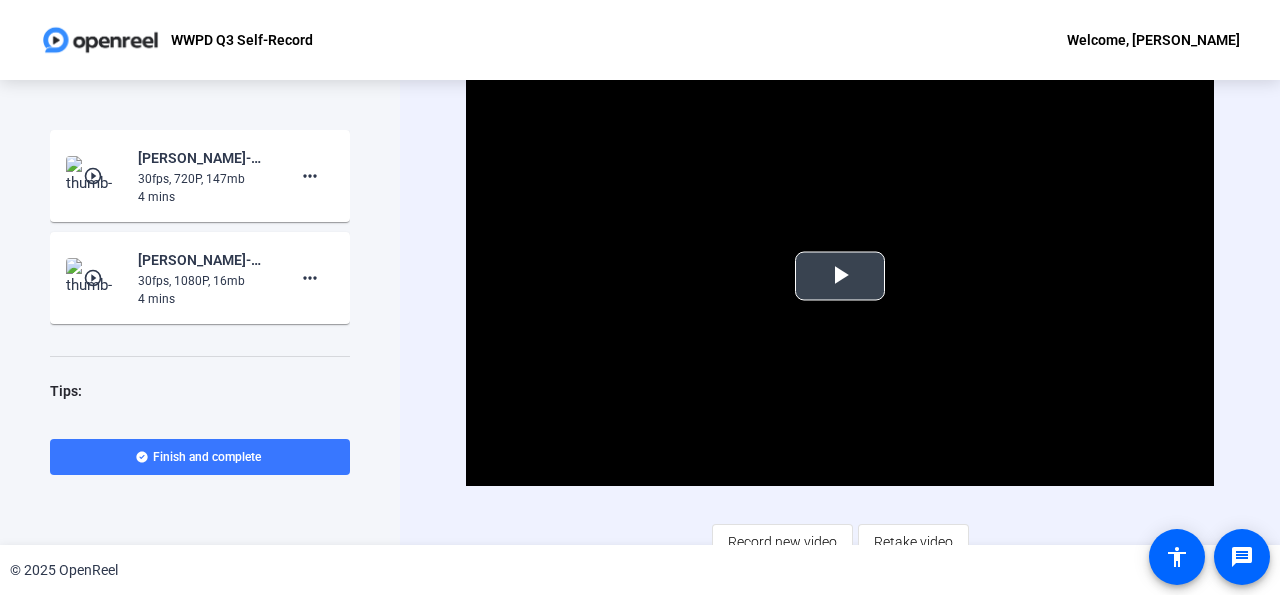 click at bounding box center [840, 276] 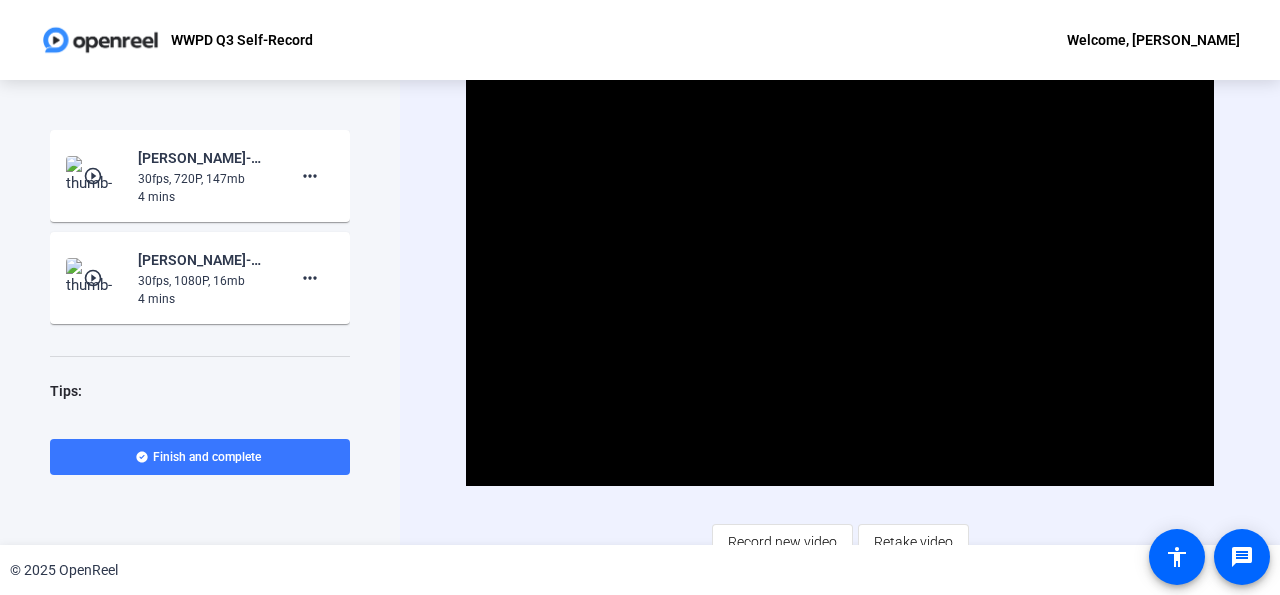 click on "Tom McCafferty-Worldwide Prospecting Day WWPD Q3-WWPD Q3 Self-Record-1753376875374-screen" 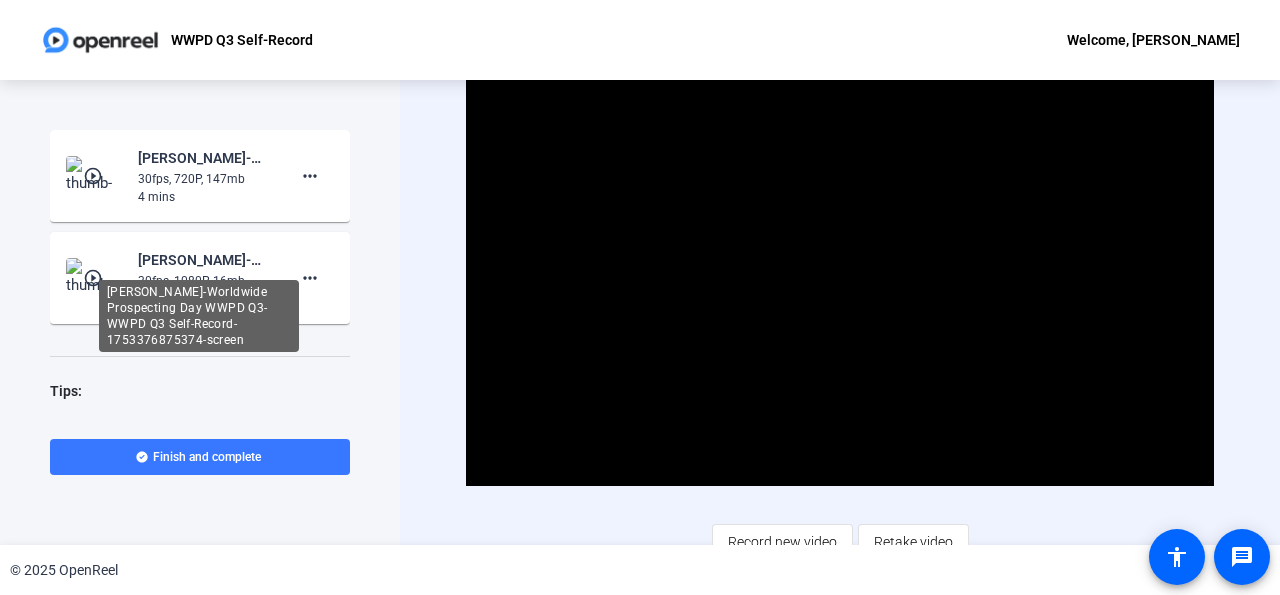 click on "play_circle_outline  Tom McCafferty-Worldwide Prospecting Day WWPD Q3-WWPD Q3 Self-Record-1753376875374-screen  30fps, 1080P, 16mb  4 mins more_horiz" 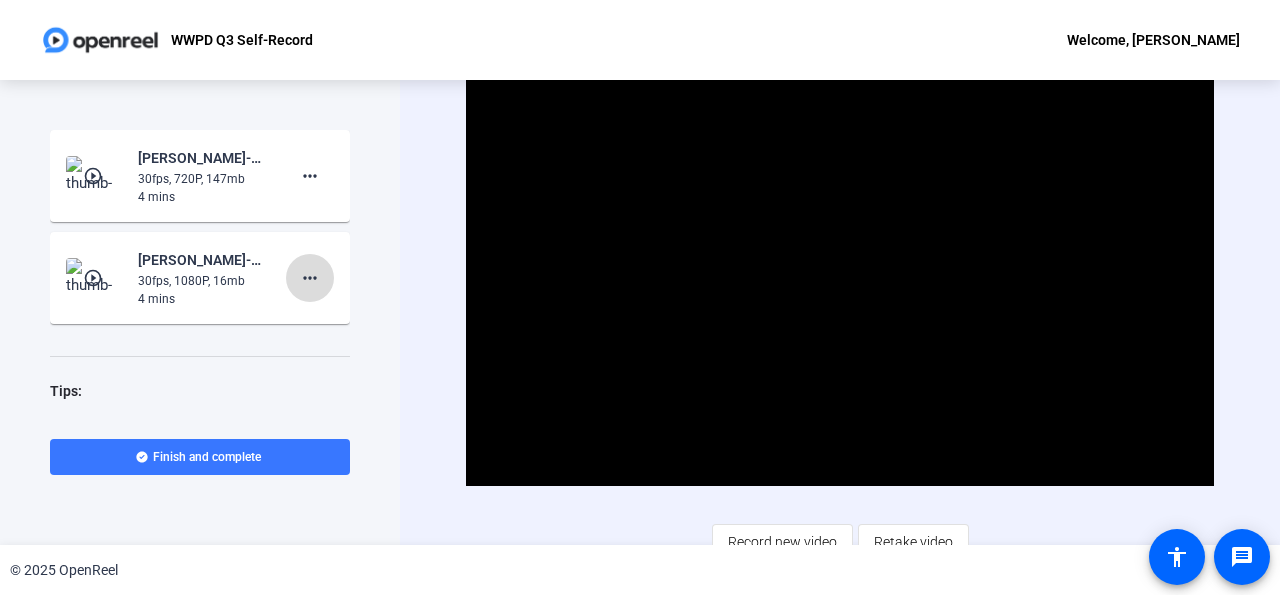 click on "more_horiz" 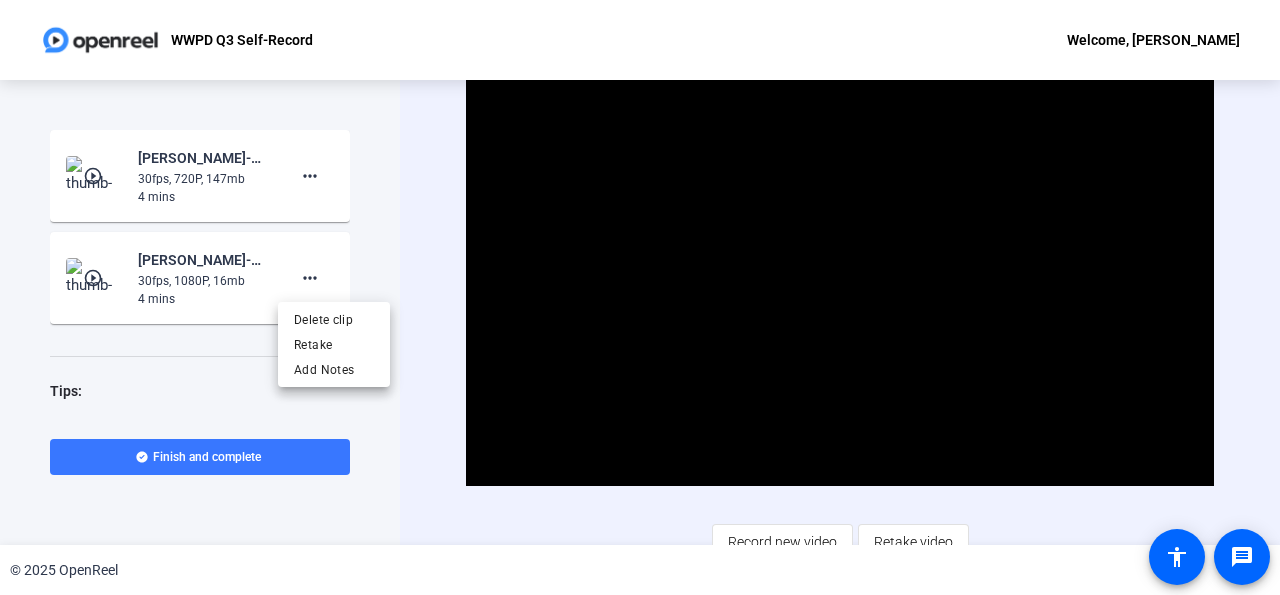 click at bounding box center (640, 297) 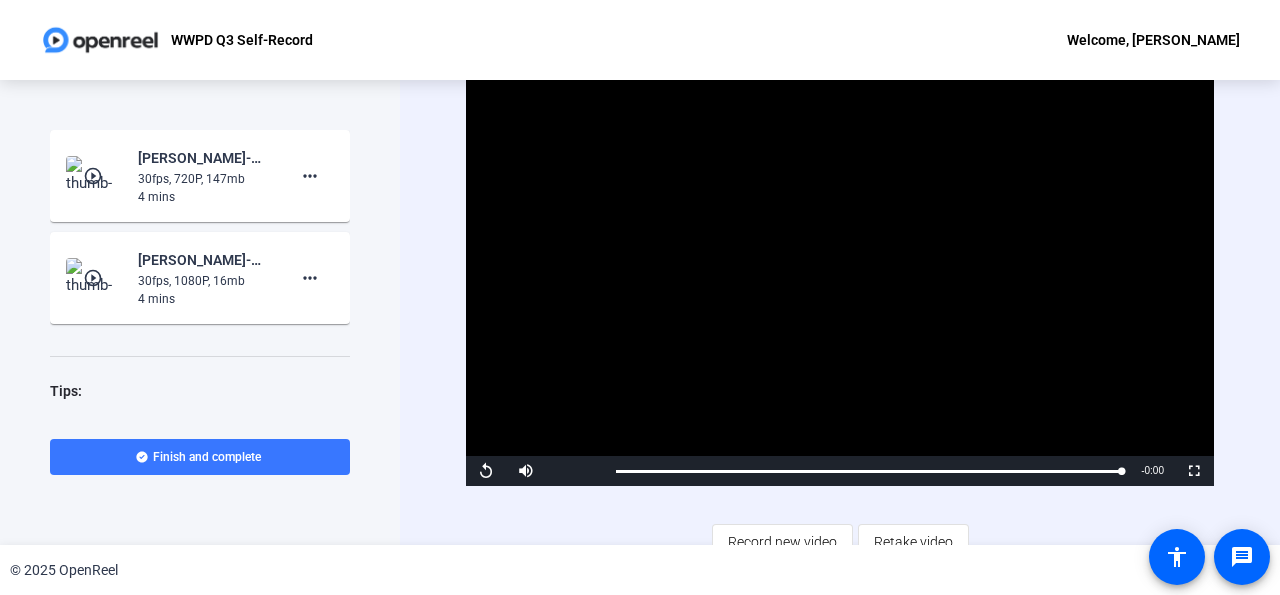 click on "play_circle_outline" 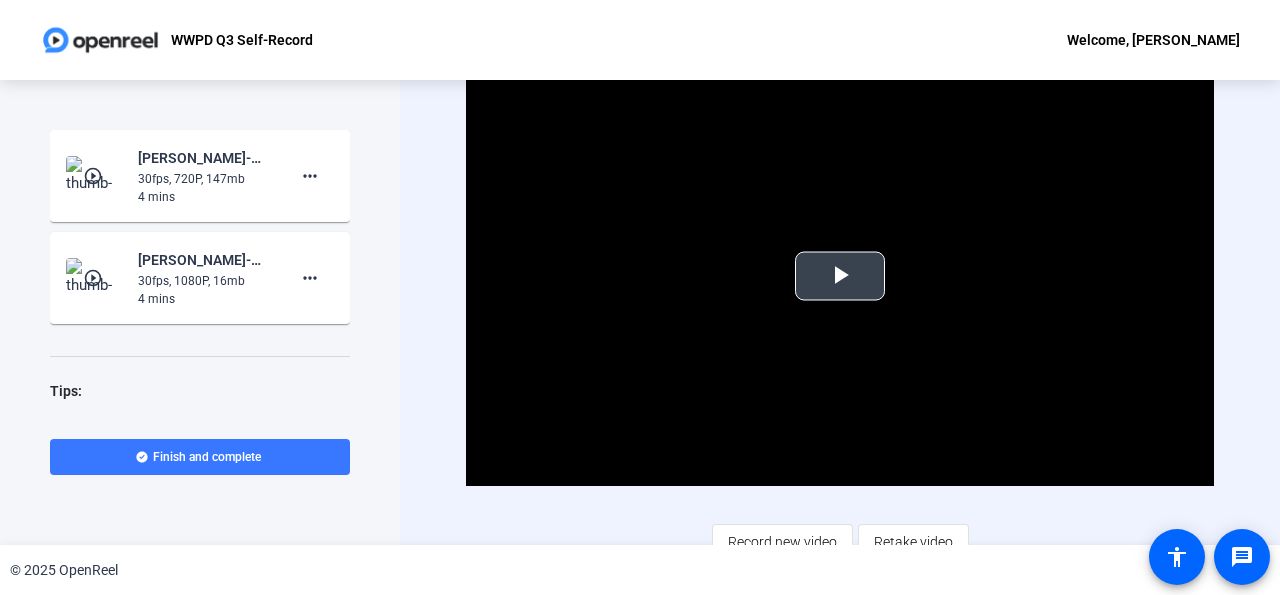 click at bounding box center [840, 276] 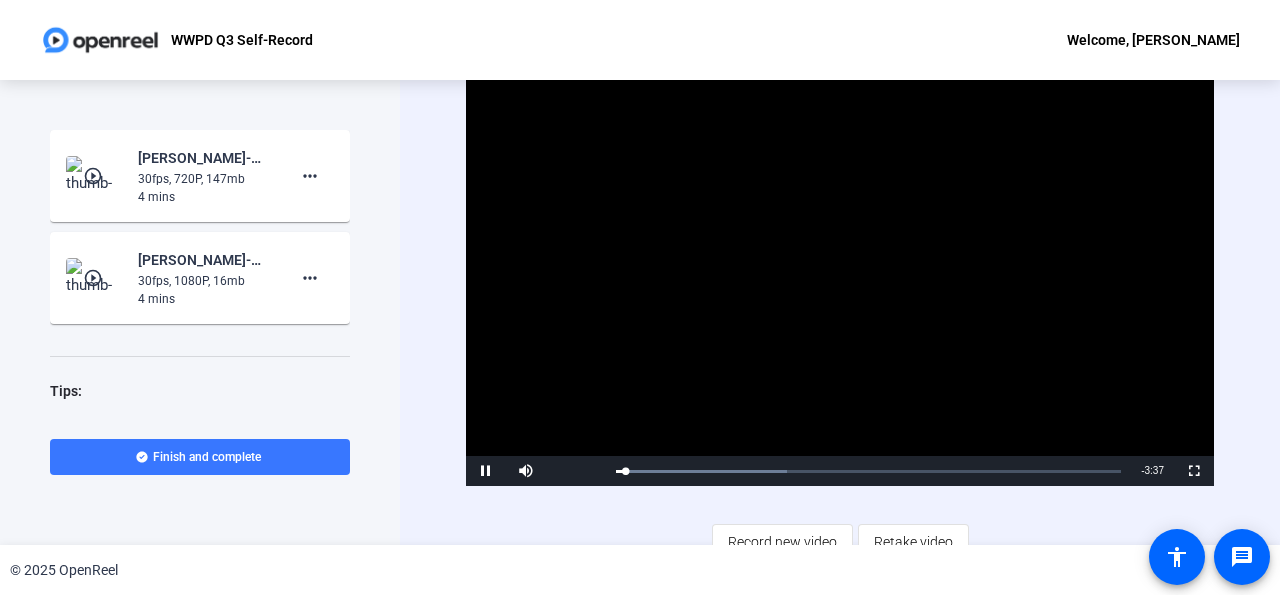click 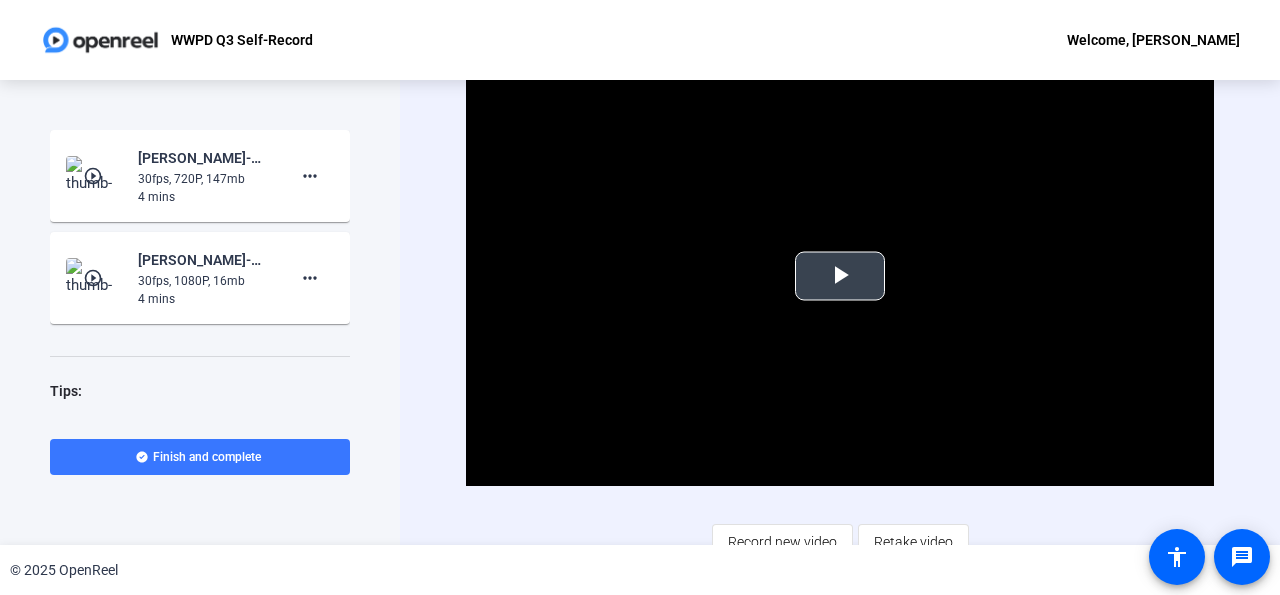 click at bounding box center [840, 276] 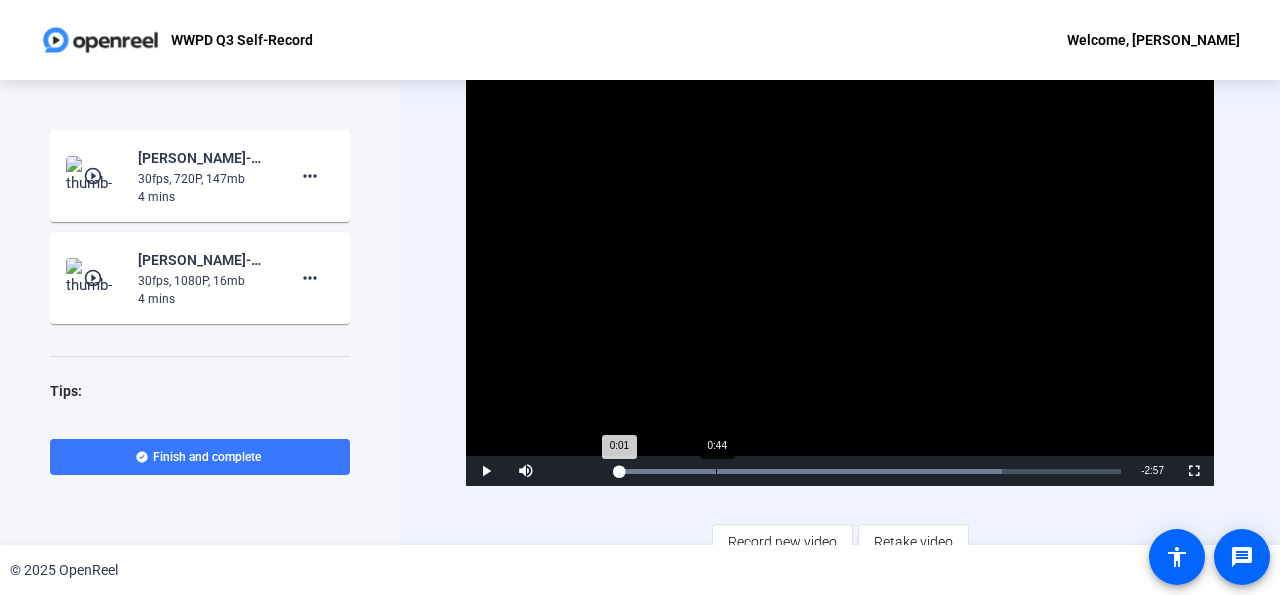 click on "Loaded :  76.49% 0:44 0:01" at bounding box center (868, 471) 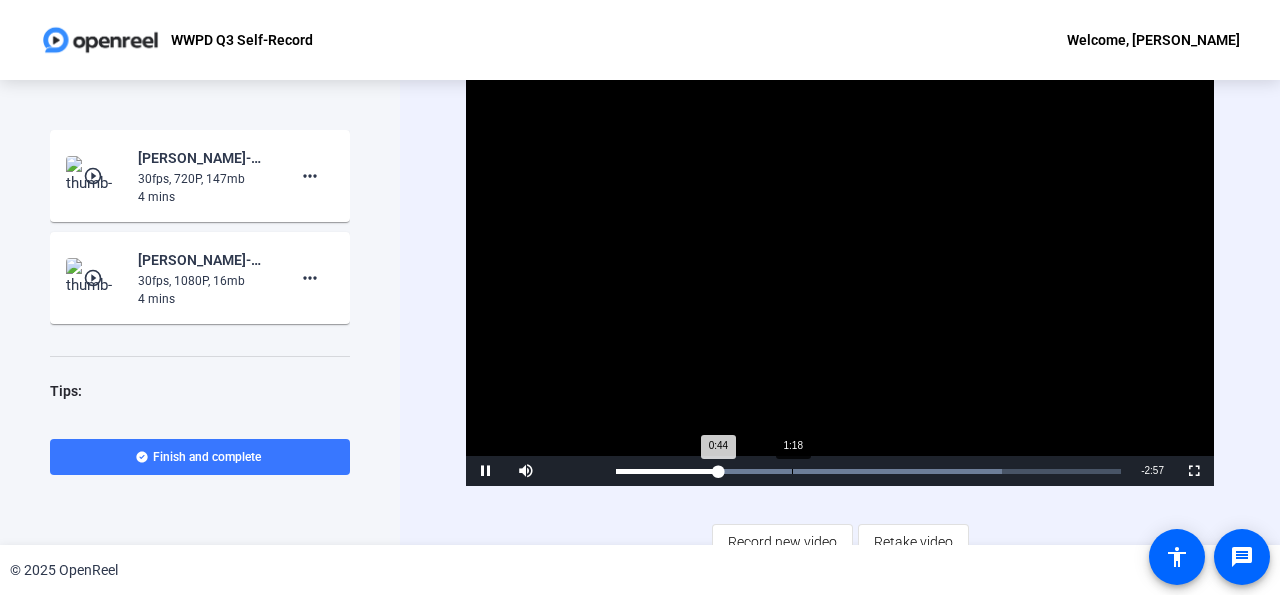 click on "Loaded :  76.49% 1:18 0:44" at bounding box center [868, 471] 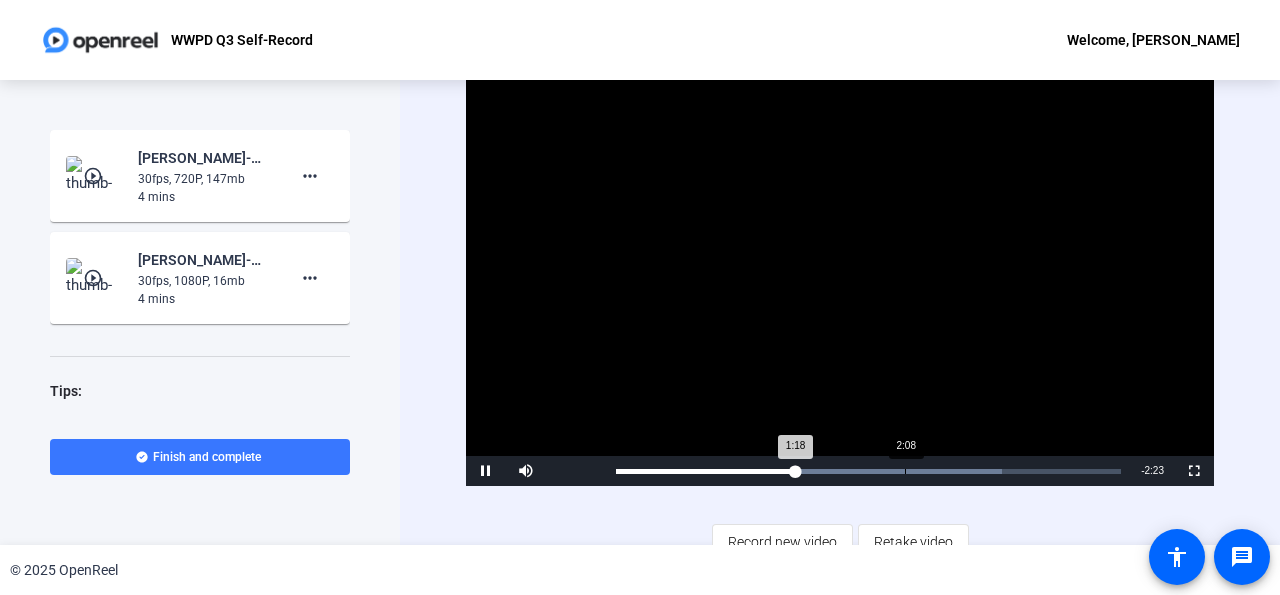 click on "Loaded :  76.49% 2:08 1:18" at bounding box center (868, 471) 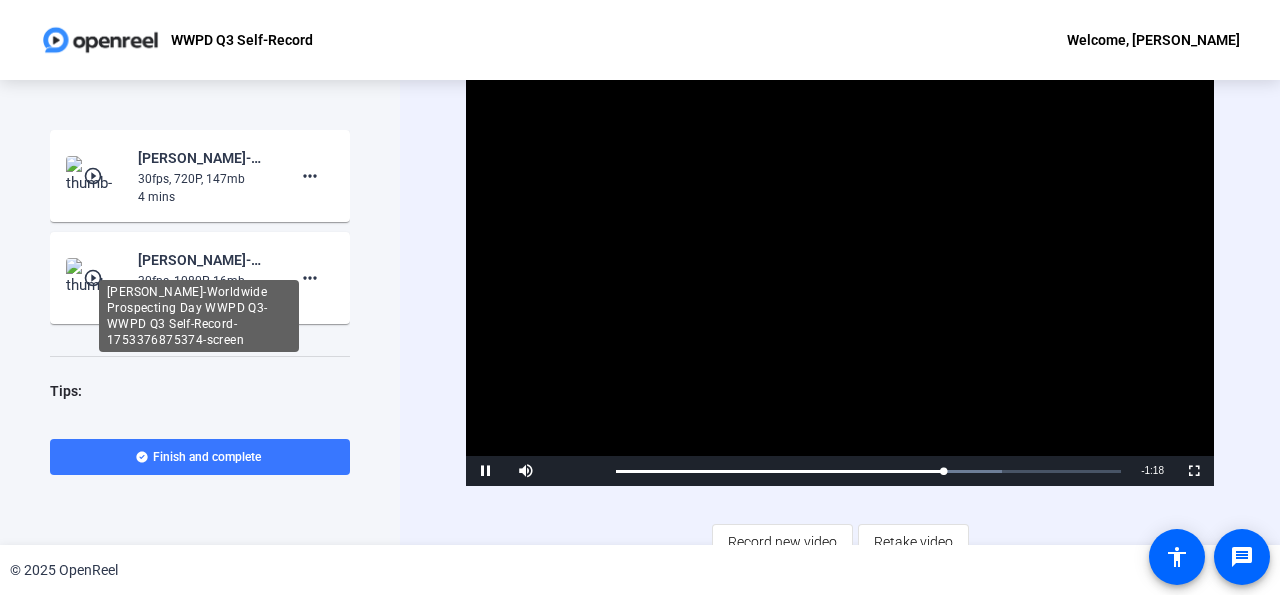 click 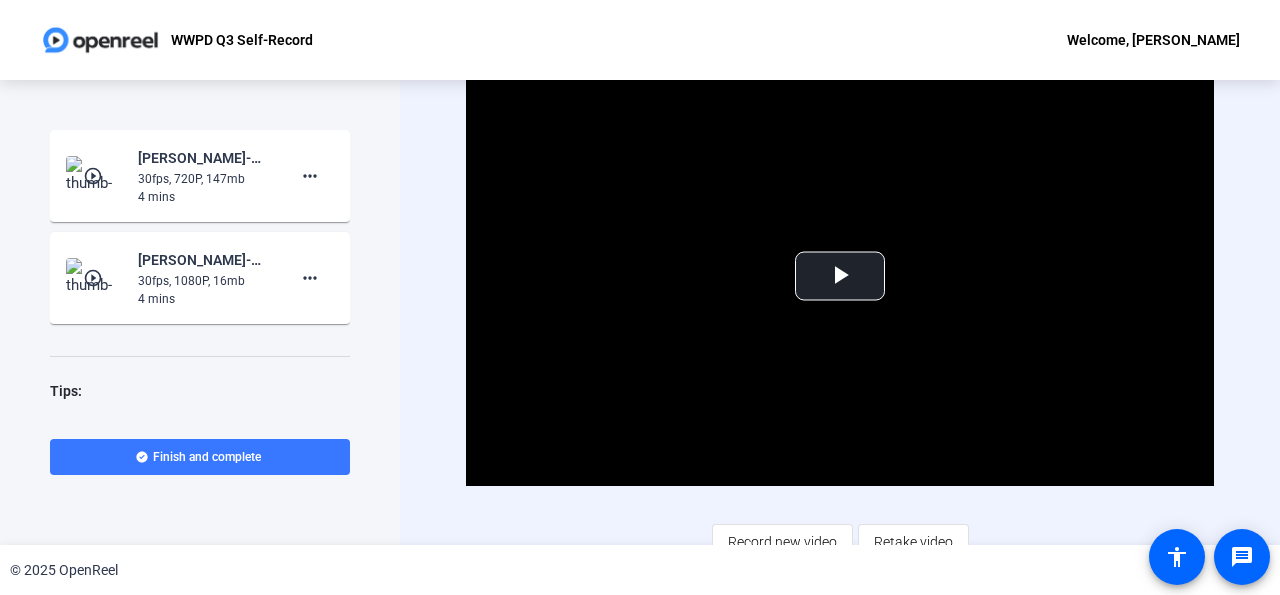 click on "play_circle_outline" 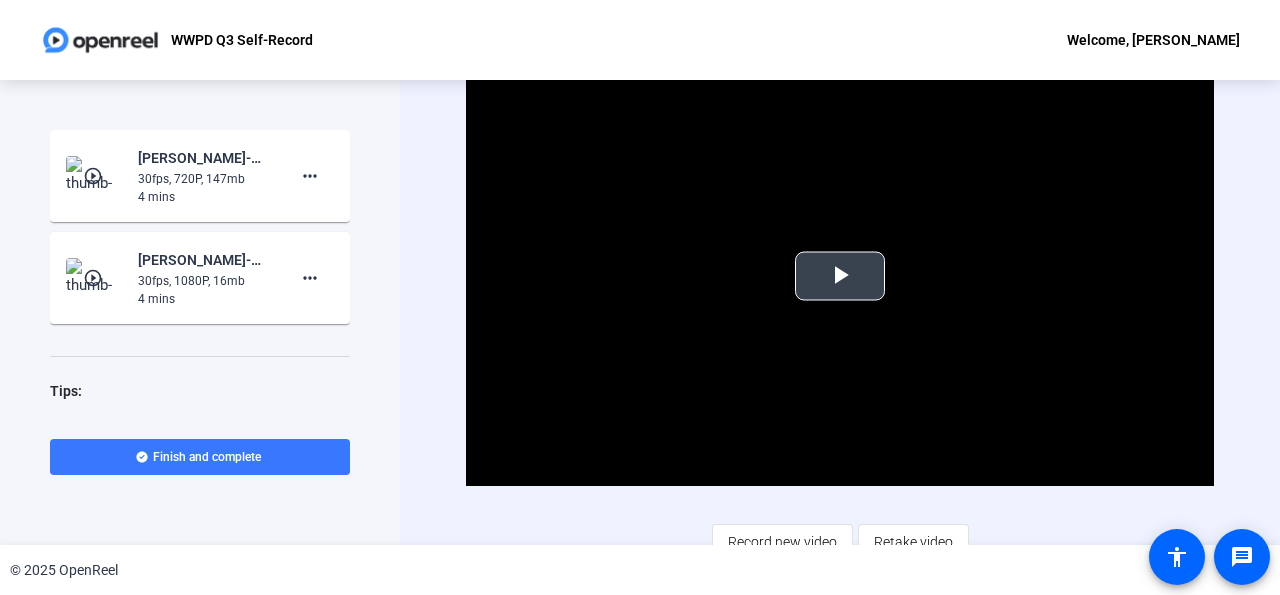 click at bounding box center (840, 276) 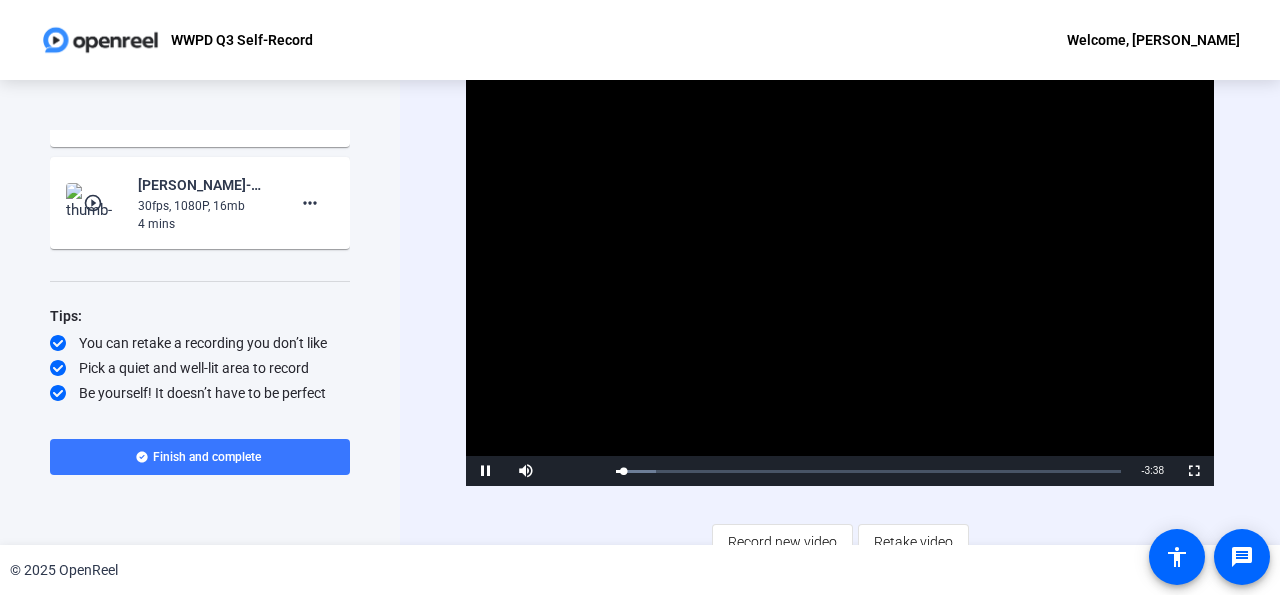 scroll, scrollTop: 0, scrollLeft: 0, axis: both 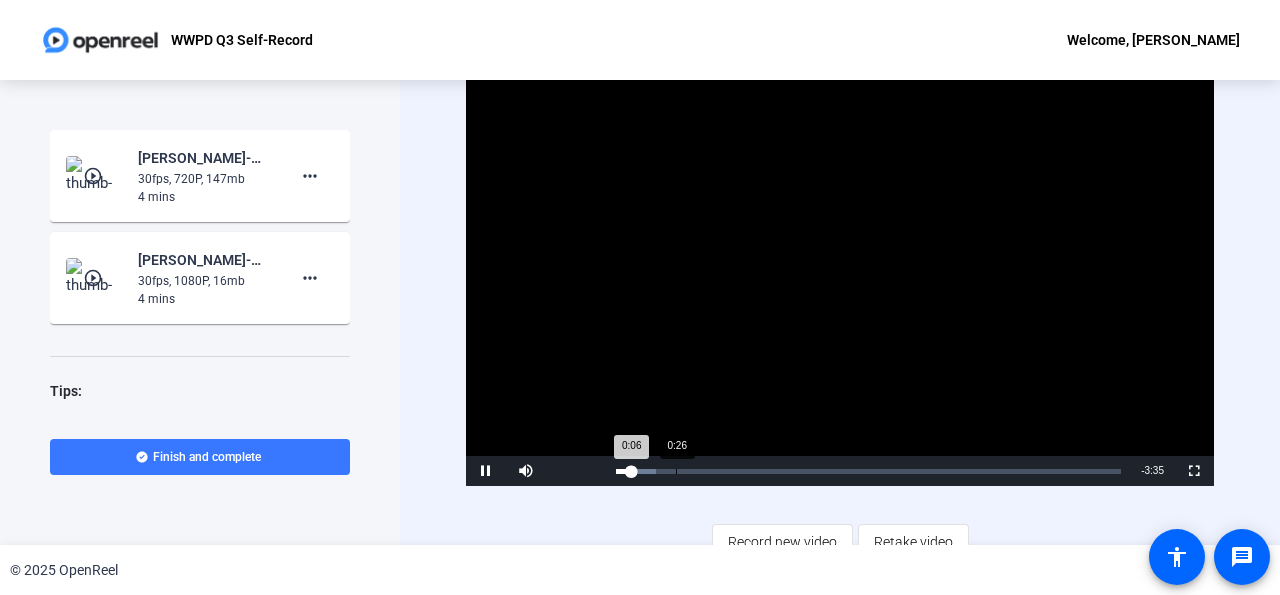click on "Loaded :  7.93% 0:26 0:06" at bounding box center (868, 471) 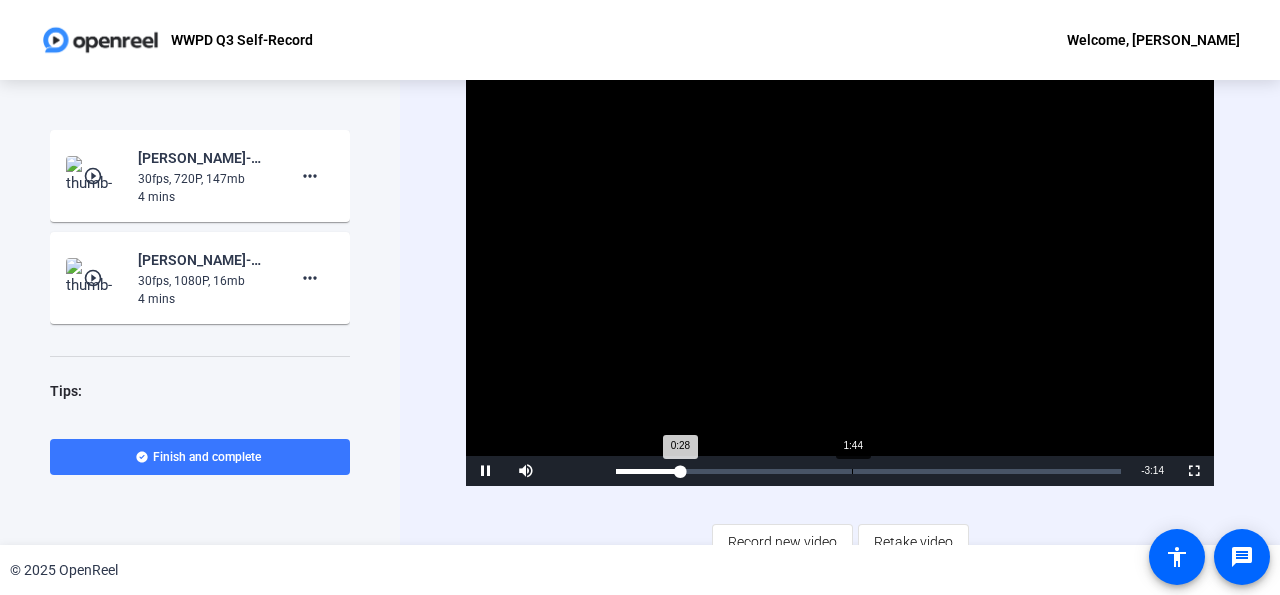 click on "Loaded :  7.93% 1:44 0:28" at bounding box center (868, 471) 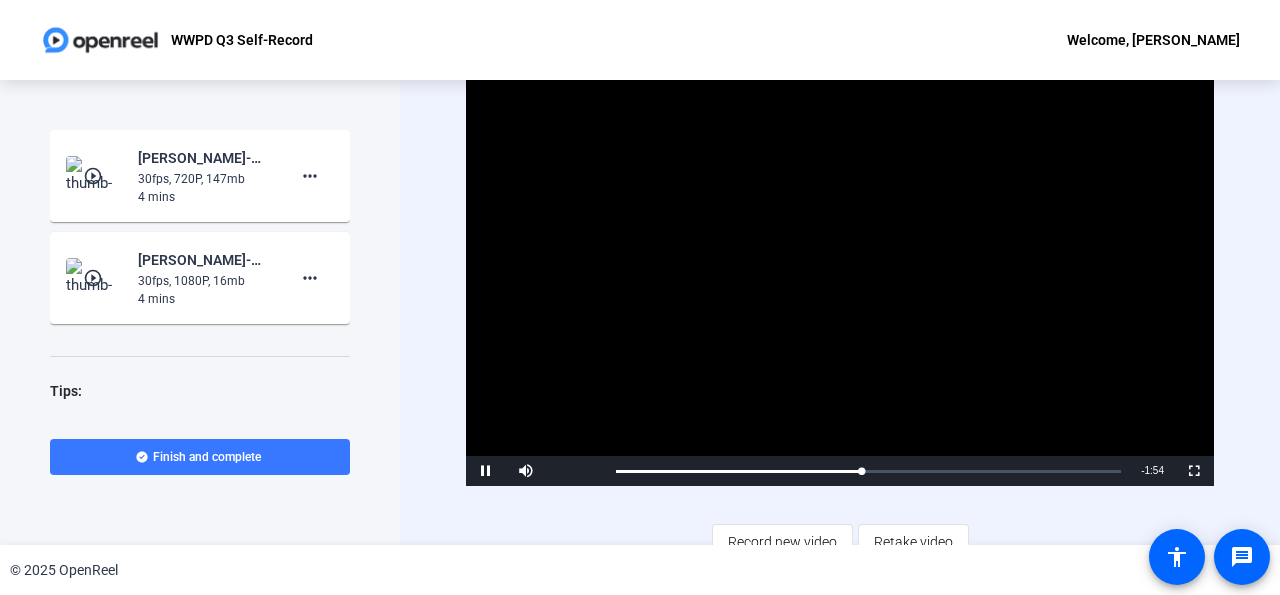 click on "play_circle_outline" 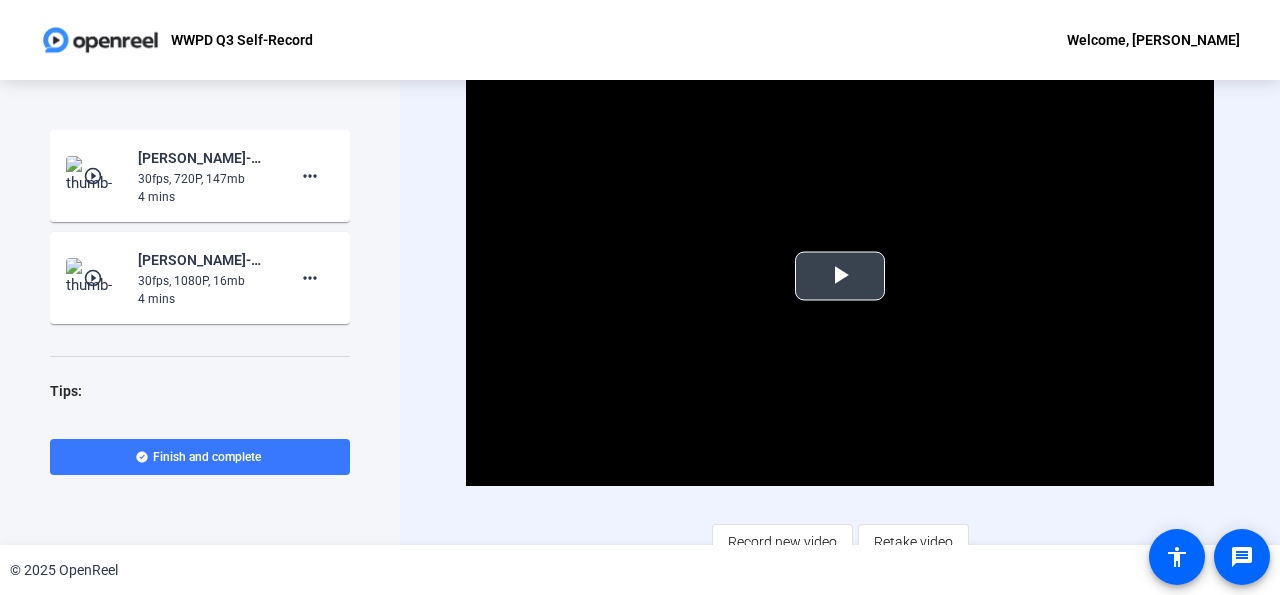 click at bounding box center [840, 276] 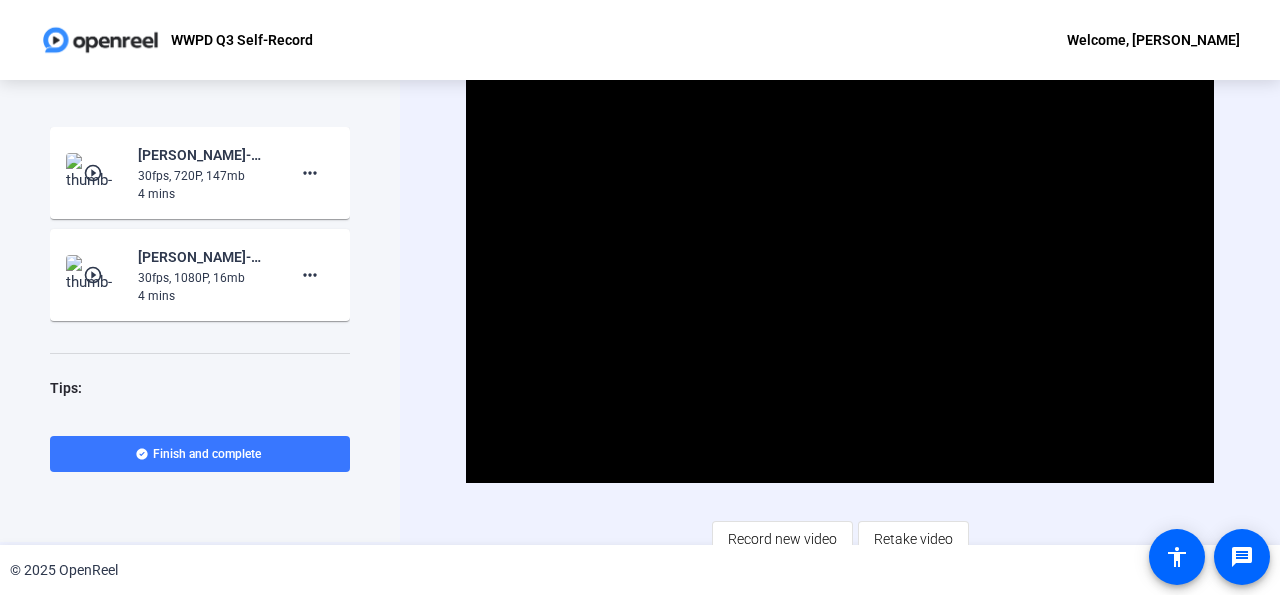scroll, scrollTop: 0, scrollLeft: 0, axis: both 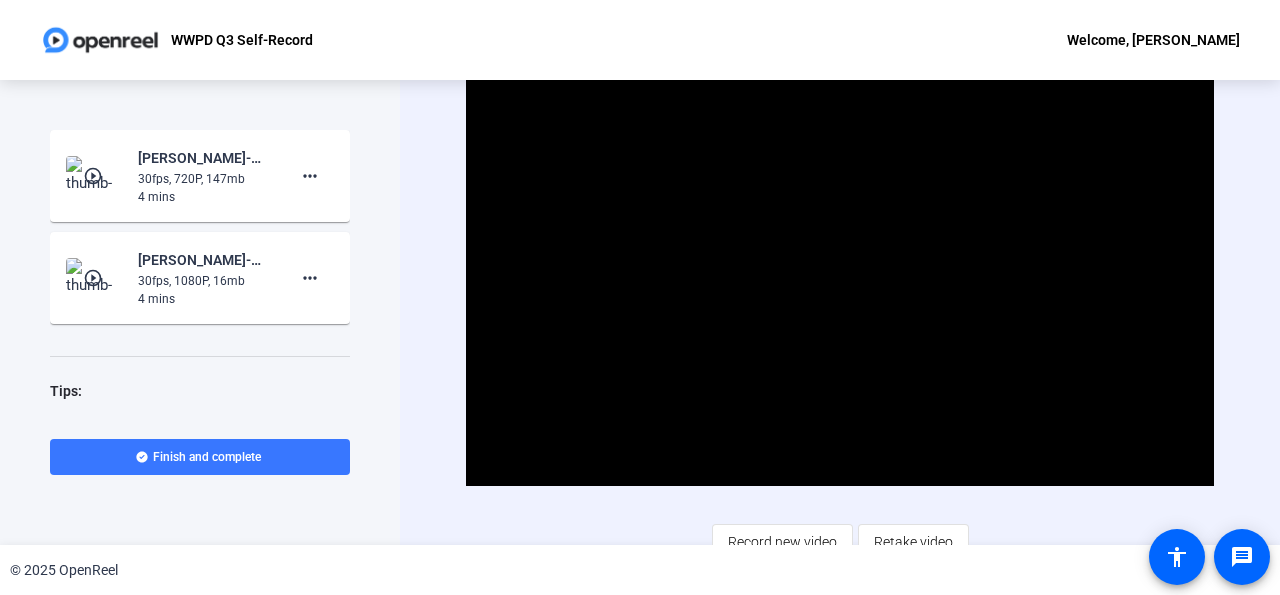 click on "play_circle_outline" 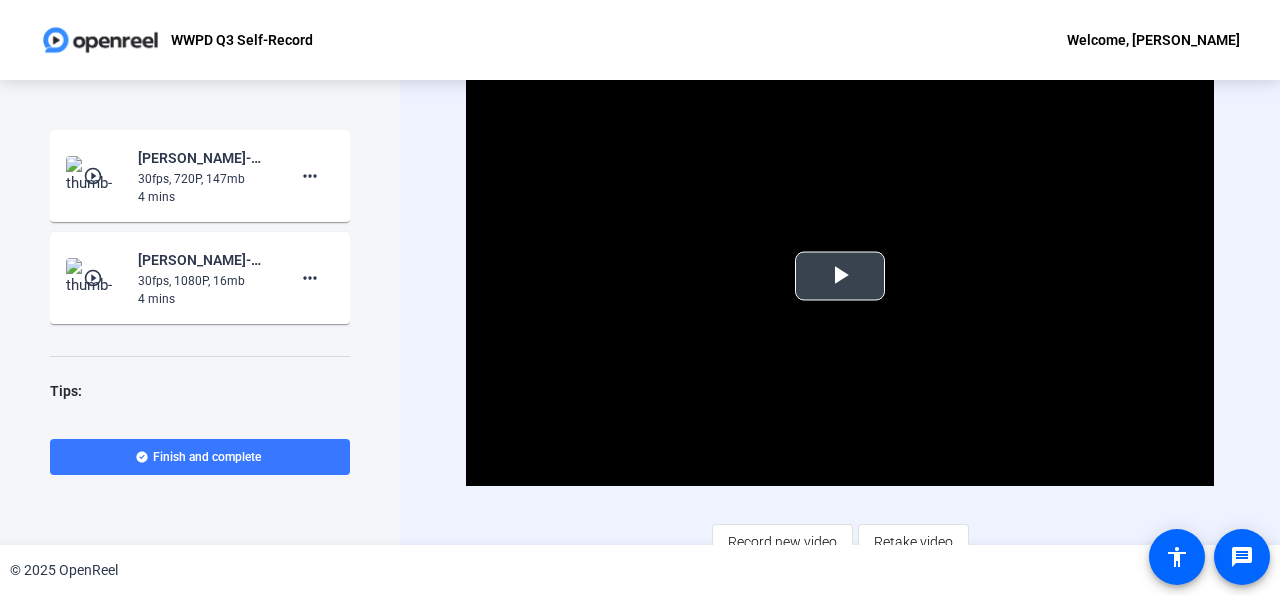 click at bounding box center [840, 276] 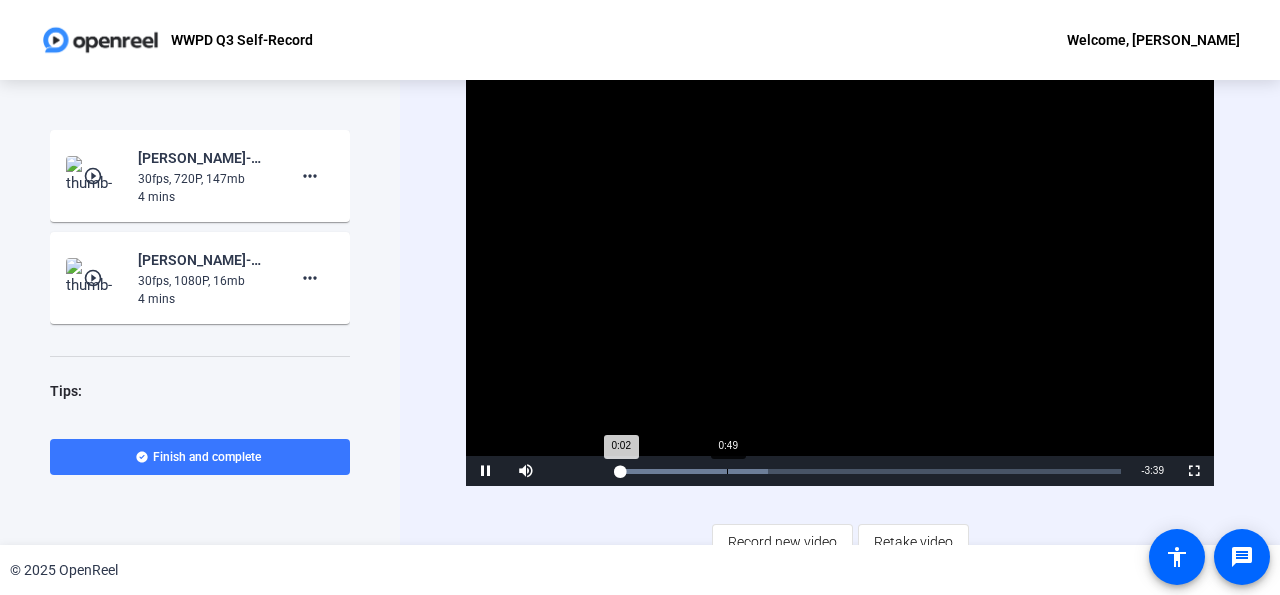 click on "Loaded :  30.07% 0:49 0:02" at bounding box center (868, 471) 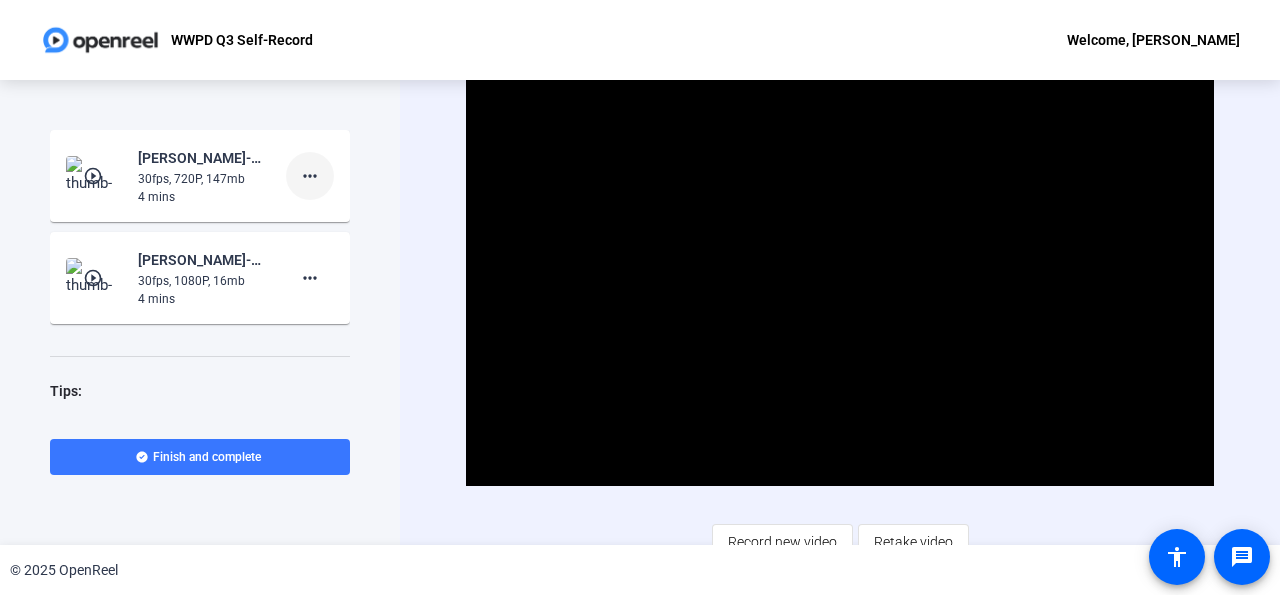 click on "more_horiz" 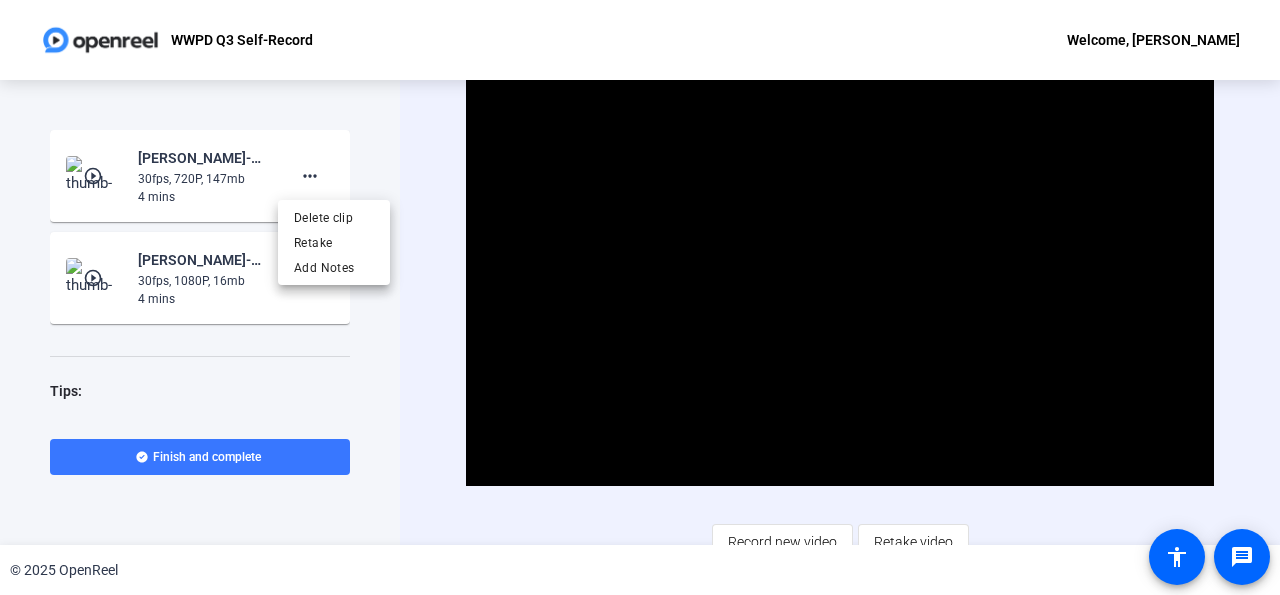 click at bounding box center (640, 297) 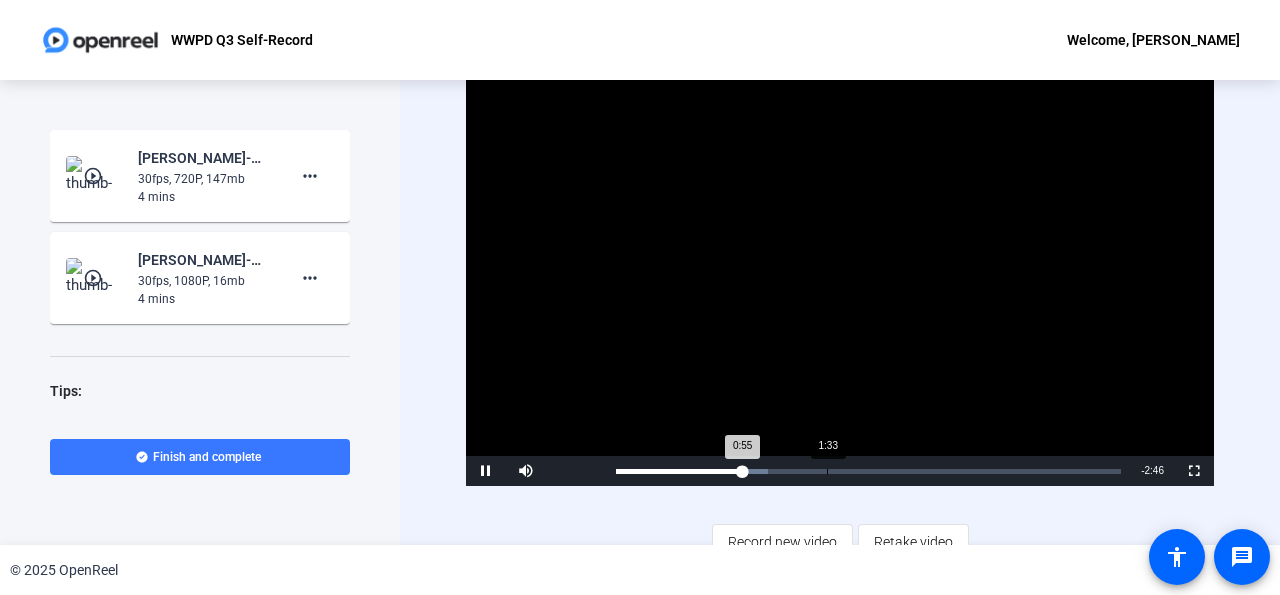 click on "Loaded :  30.07% 1:33 0:55" at bounding box center [868, 471] 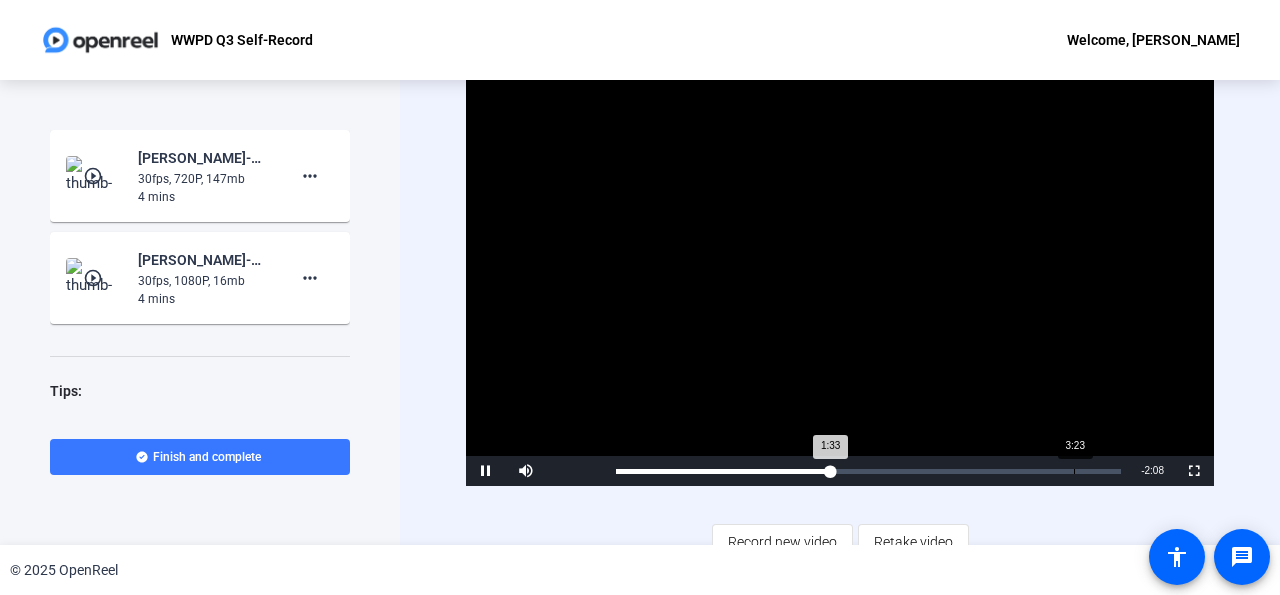 click on "Loaded :  30.07% 3:23 1:33" at bounding box center (868, 471) 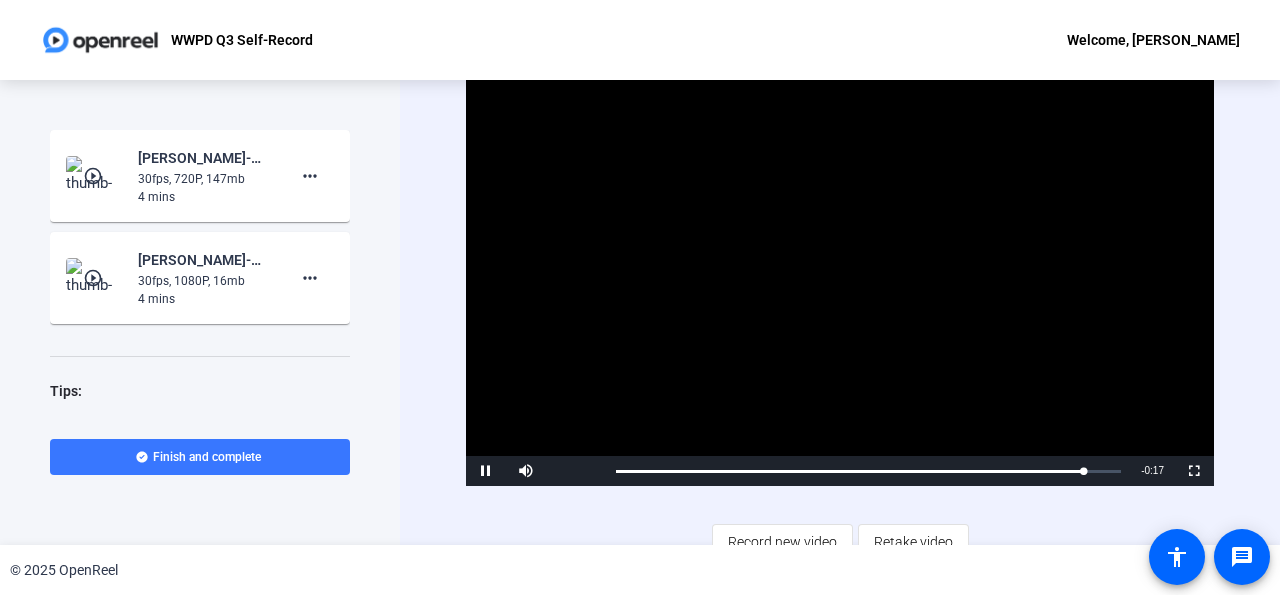 click on "play_circle_outline" 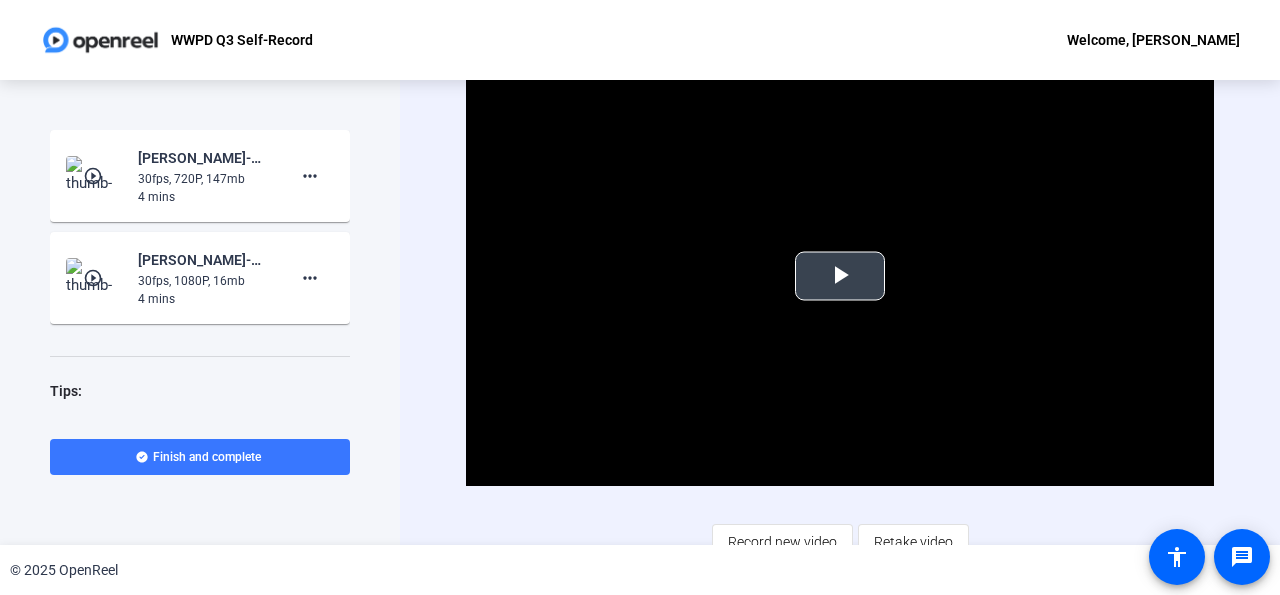 click at bounding box center [840, 276] 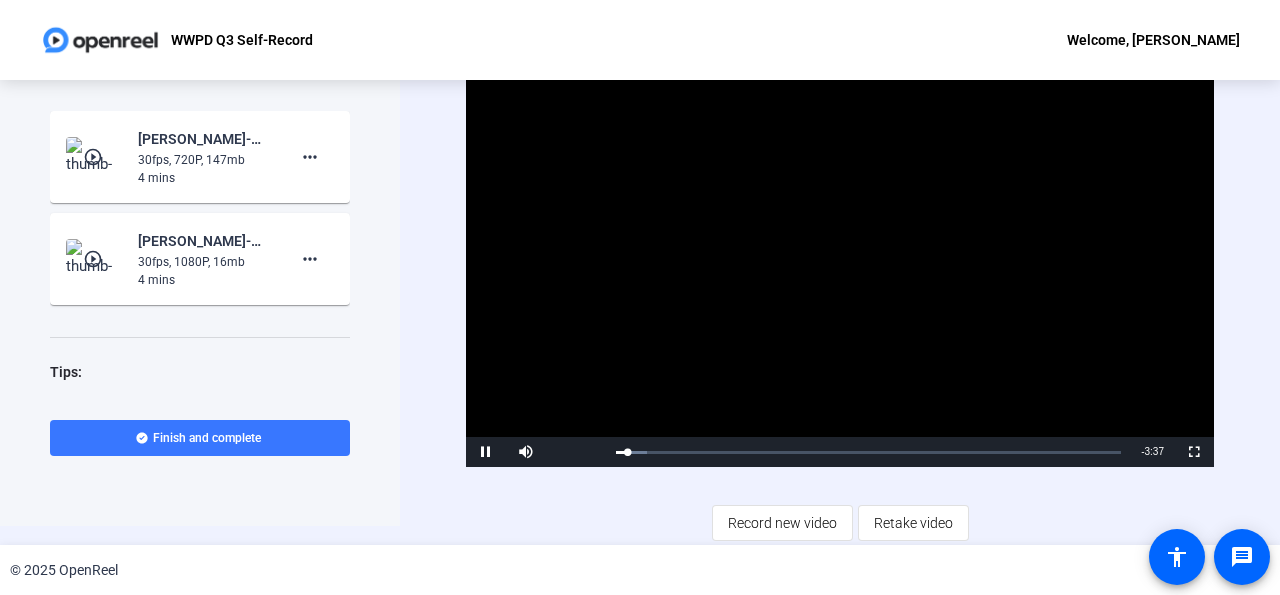 scroll, scrollTop: 0, scrollLeft: 0, axis: both 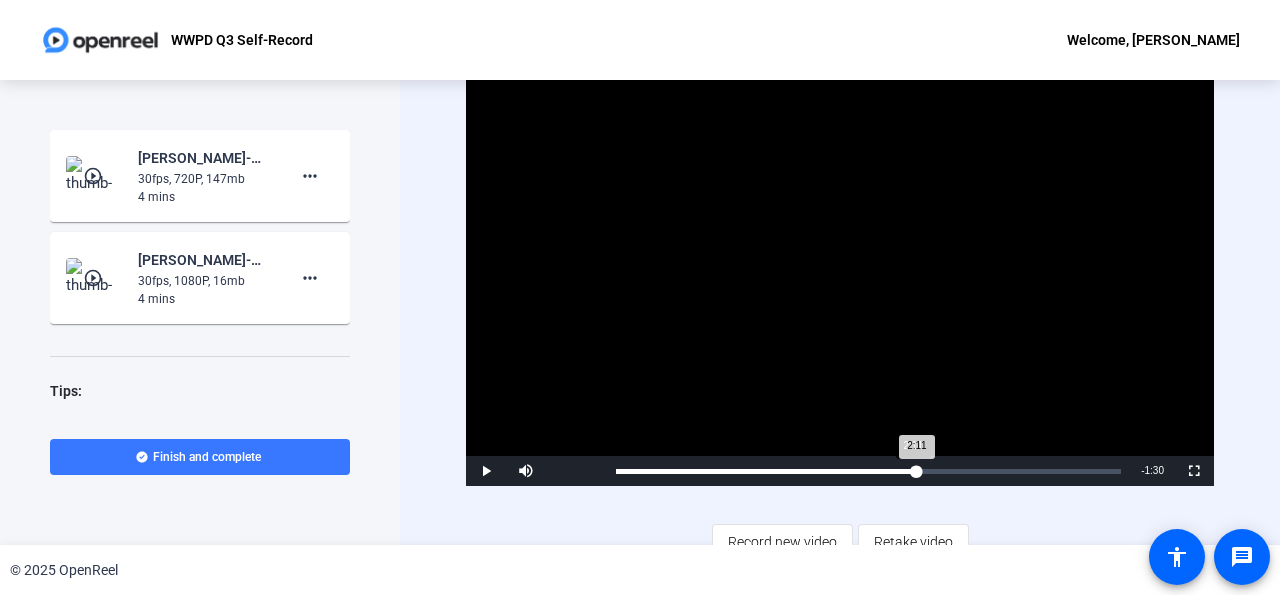click on "Loaded :  6.14% 2:11 2:11" at bounding box center (868, 471) 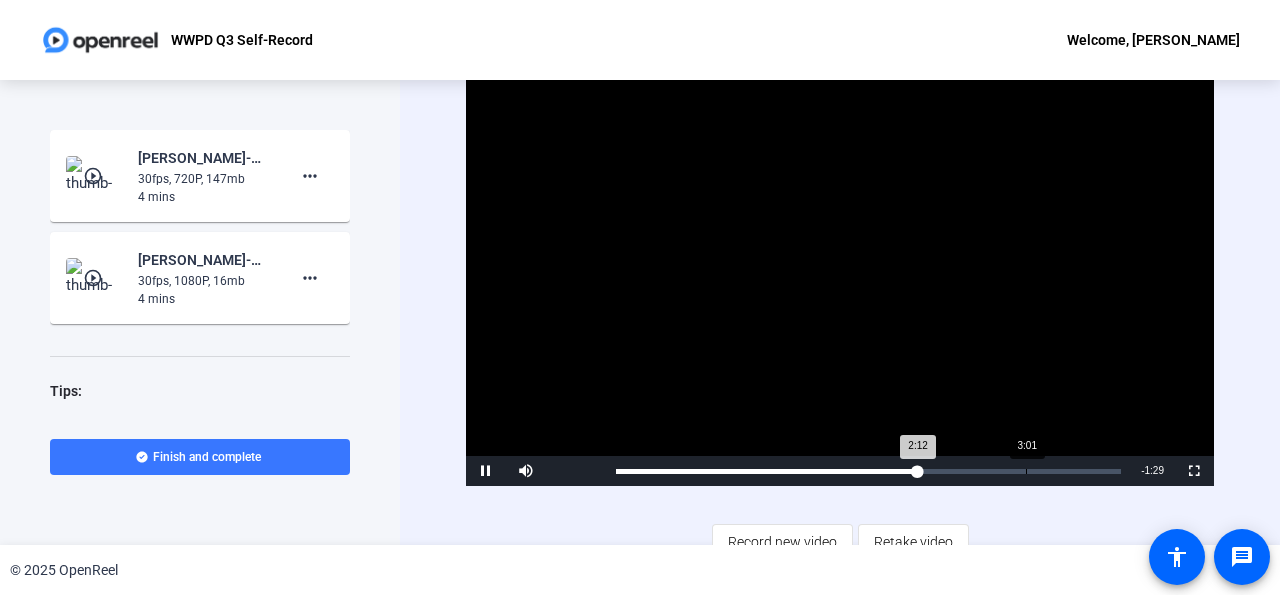 click on "Loaded :  6.14% 3:01 2:12" at bounding box center (868, 471) 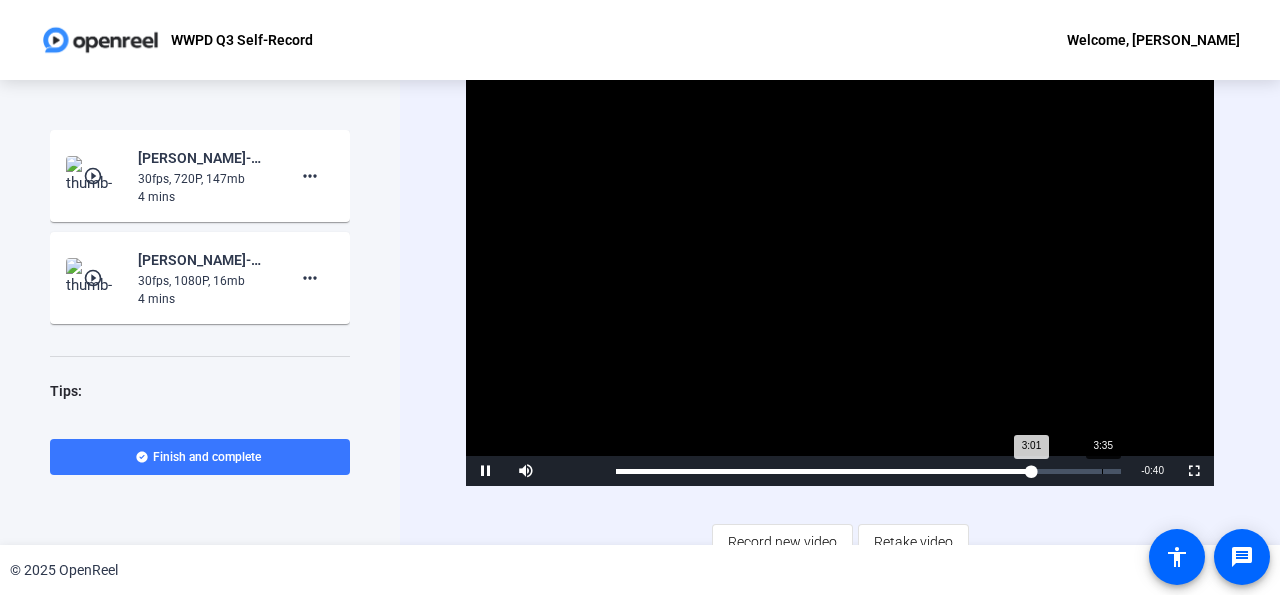 click on "Loaded :  6.14% 3:35 3:01" at bounding box center [868, 471] 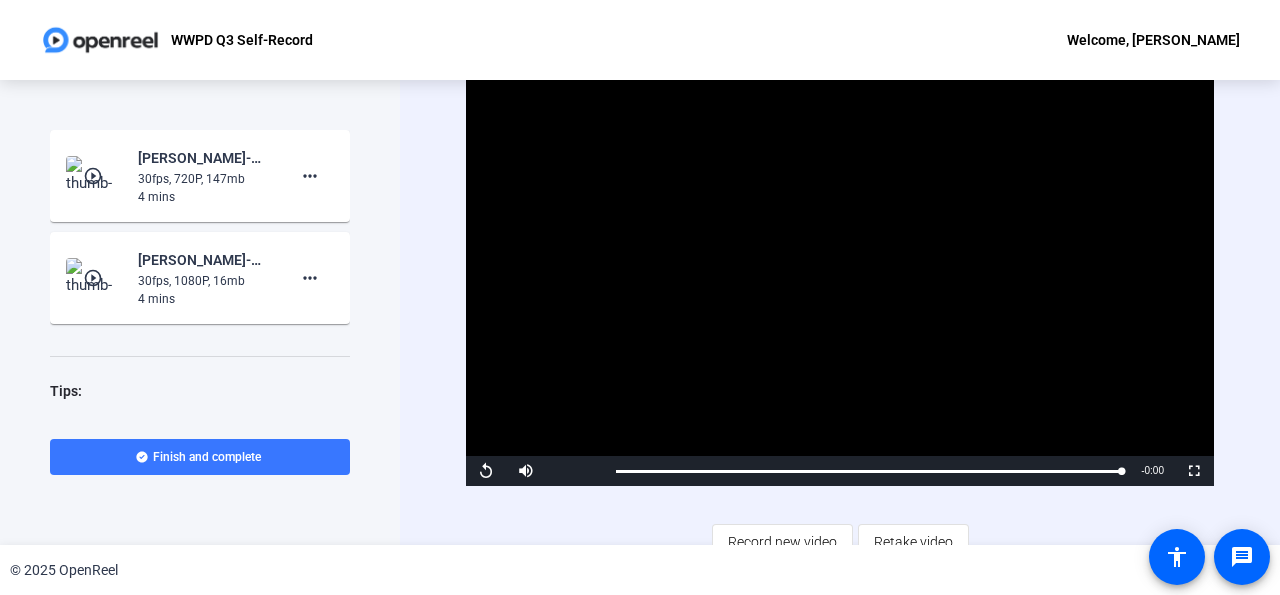 scroll, scrollTop: 19, scrollLeft: 0, axis: vertical 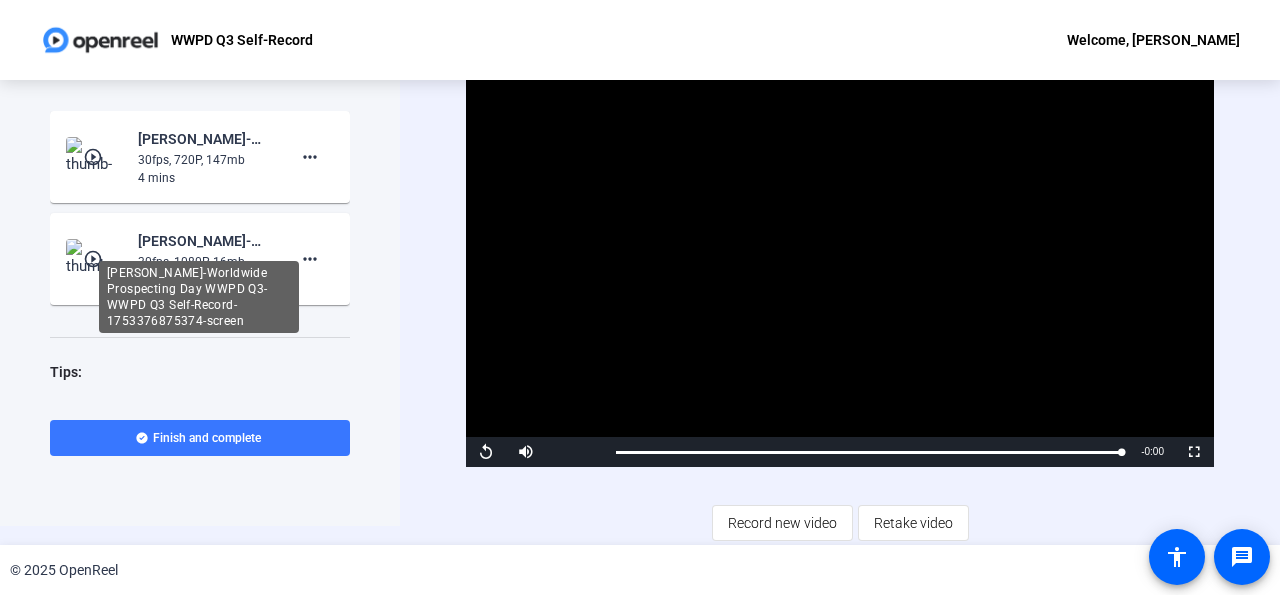 click on "Tom McCafferty-Worldwide Prospecting Day WWPD Q3-WWPD Q3 Self-Record-1753376875374-screen" 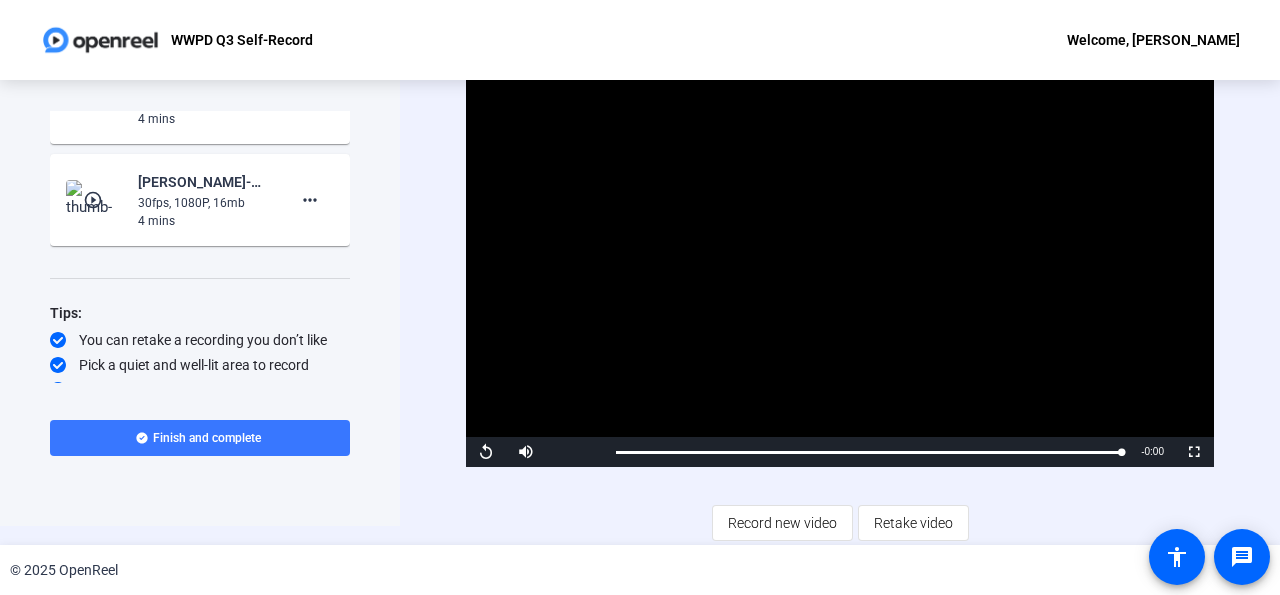 scroll, scrollTop: 75, scrollLeft: 0, axis: vertical 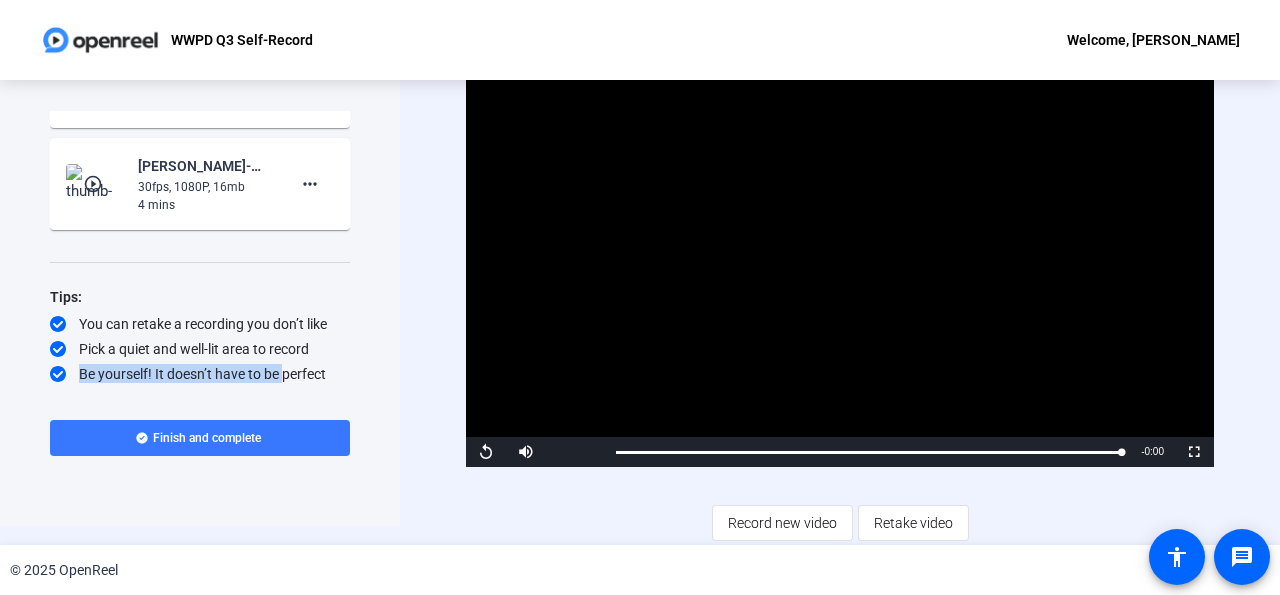 drag, startPoint x: 172, startPoint y: 351, endPoint x: 280, endPoint y: 377, distance: 111.085556 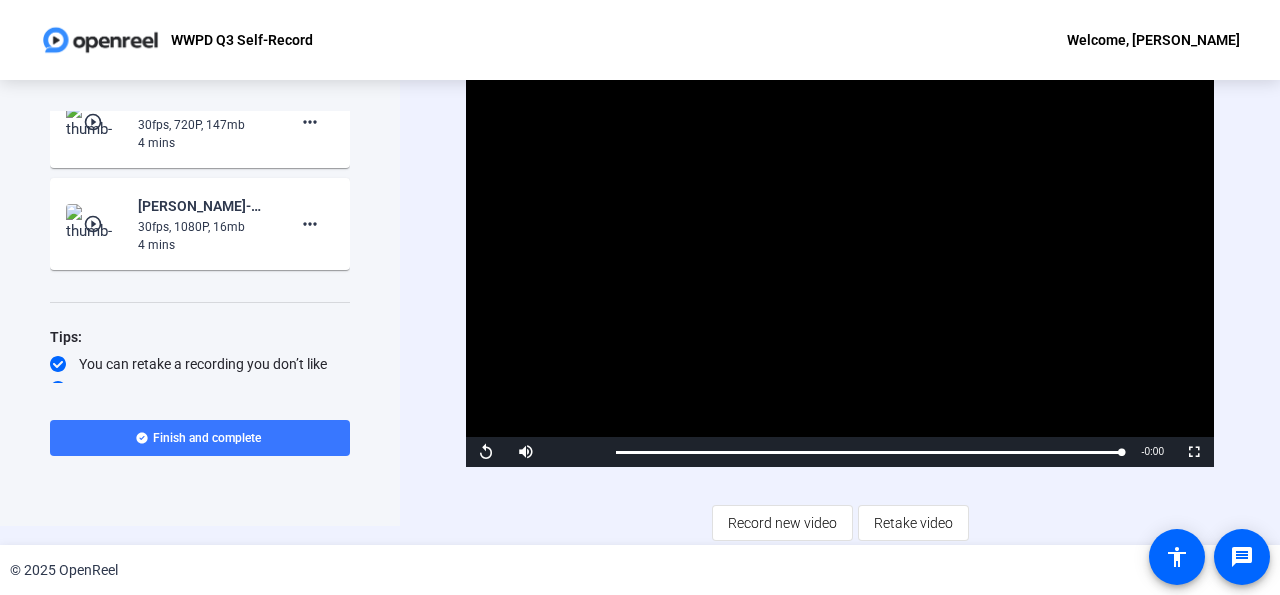 scroll, scrollTop: 0, scrollLeft: 0, axis: both 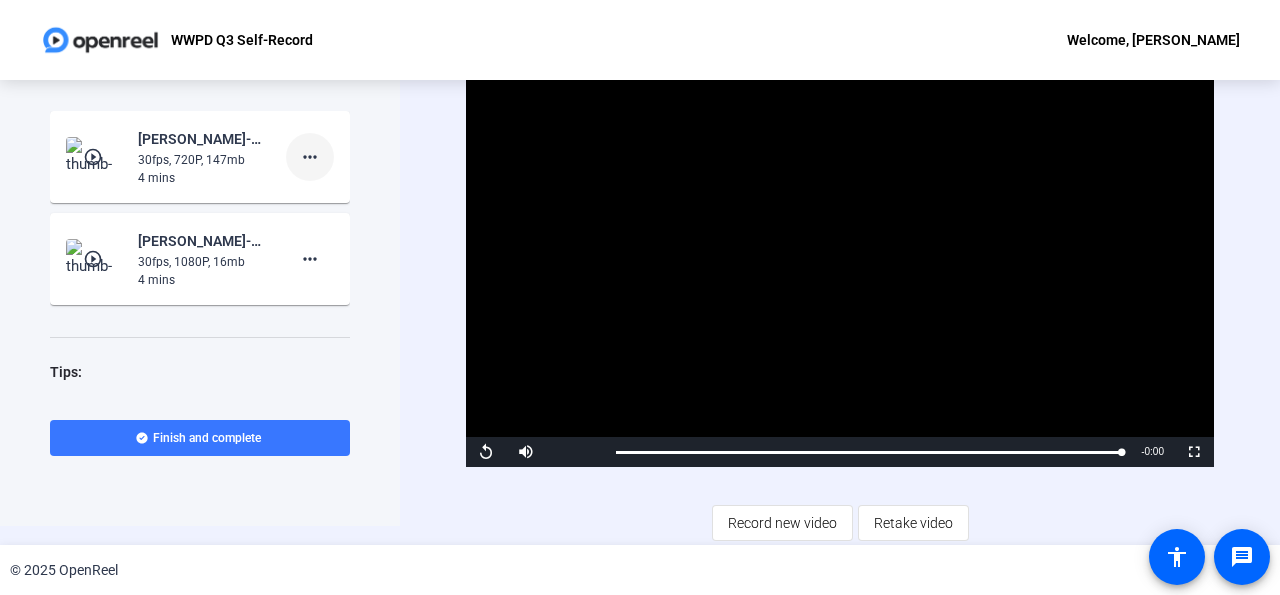 click on "more_horiz" 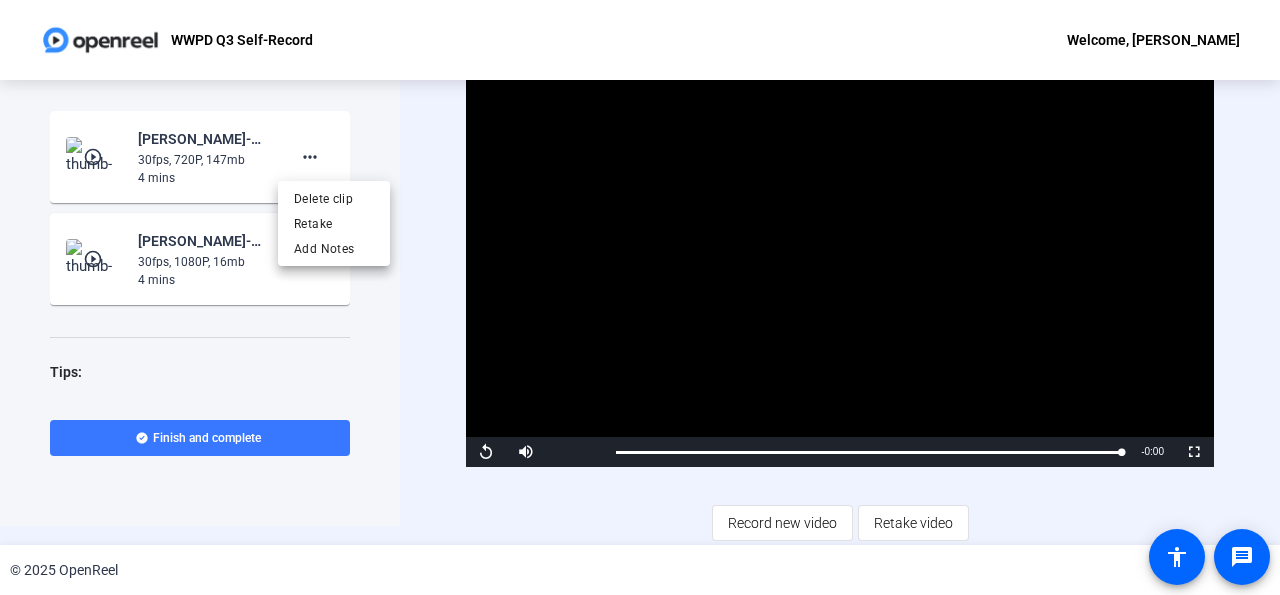 click at bounding box center (640, 297) 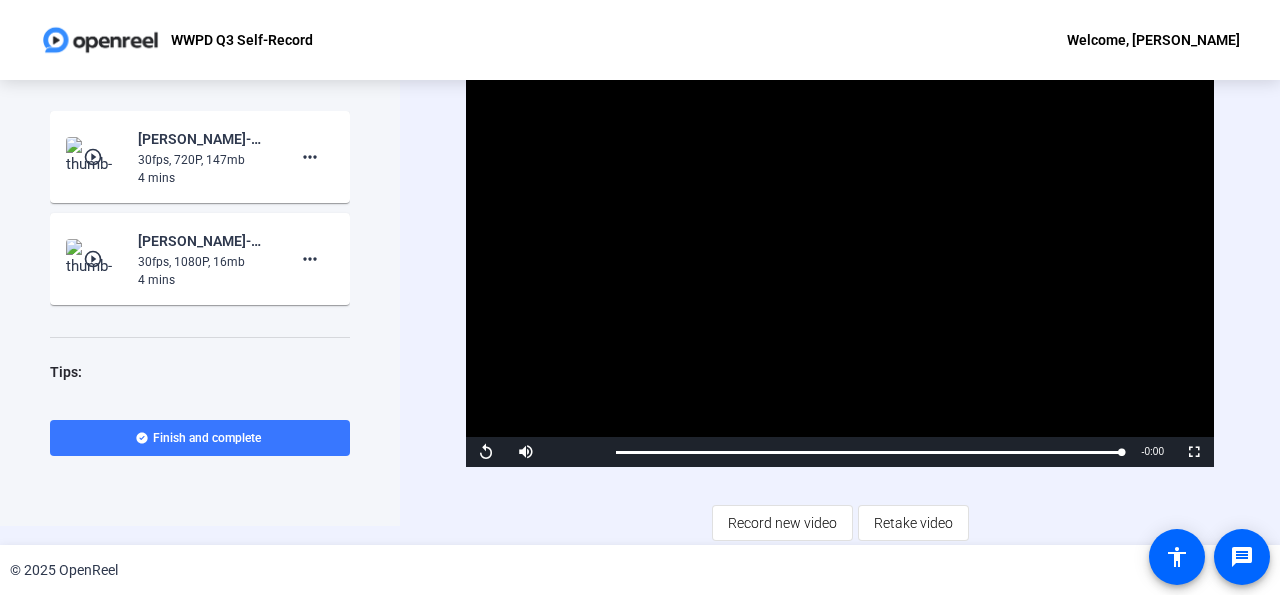 click on "Tom McCafferty-Worldwide Prospecting Day WWPD Q3-WWPD Q3 Self-Record-1753376875374-screen" 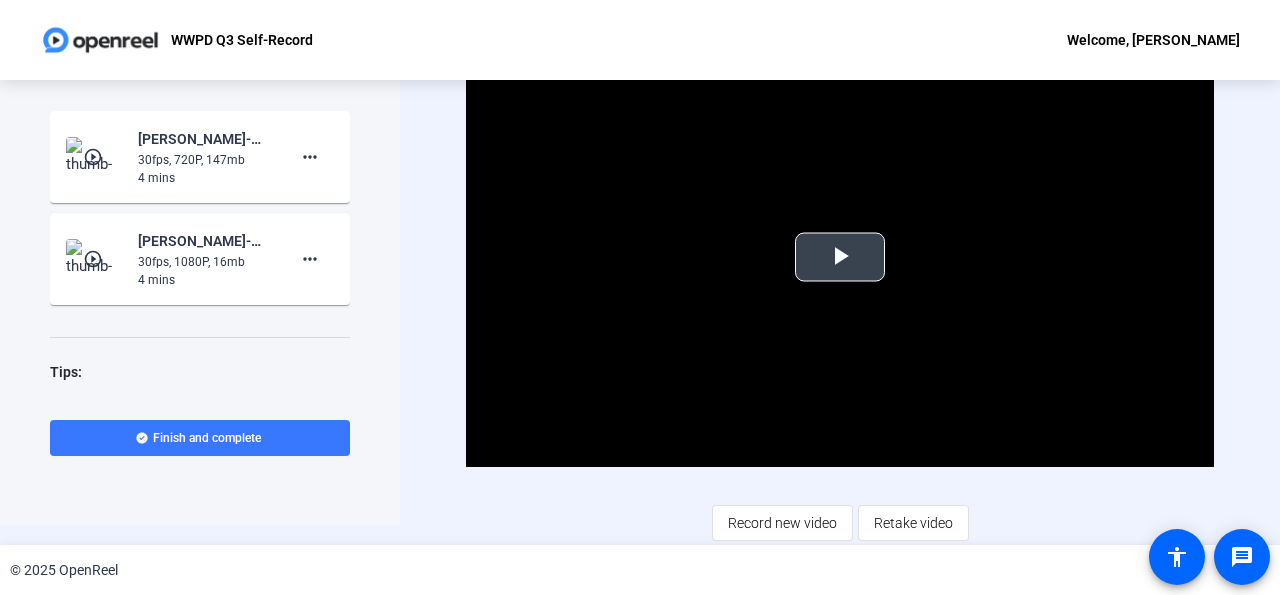 click at bounding box center [840, 257] 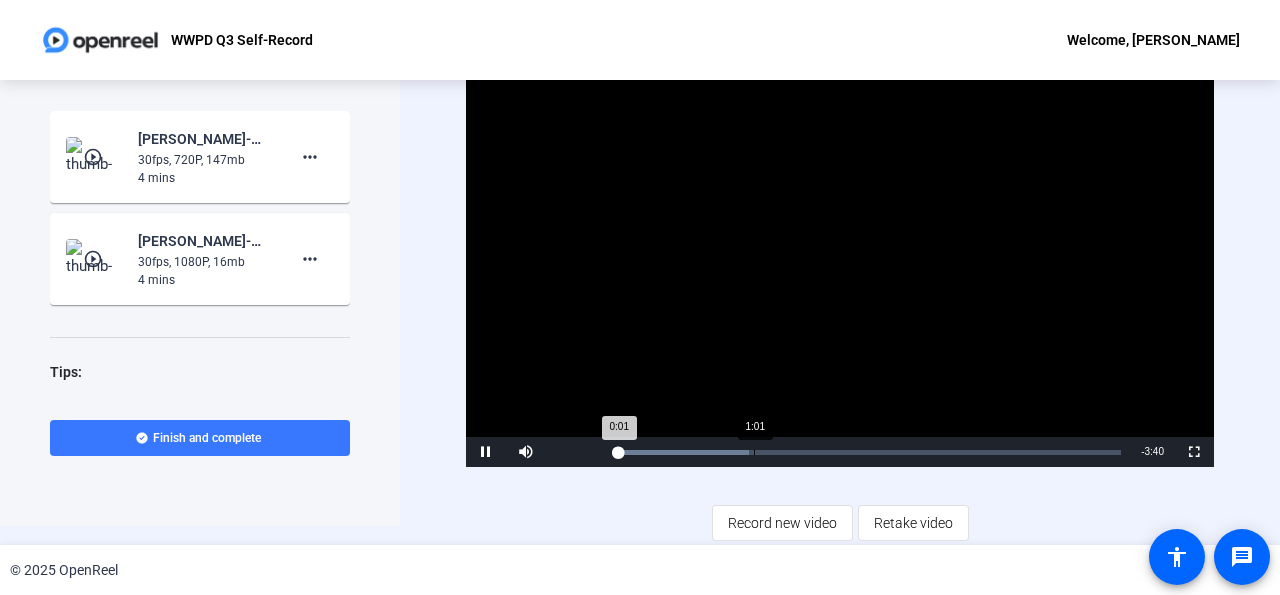 click on "Loaded :  26.36% 1:01 0:01" at bounding box center [868, 452] 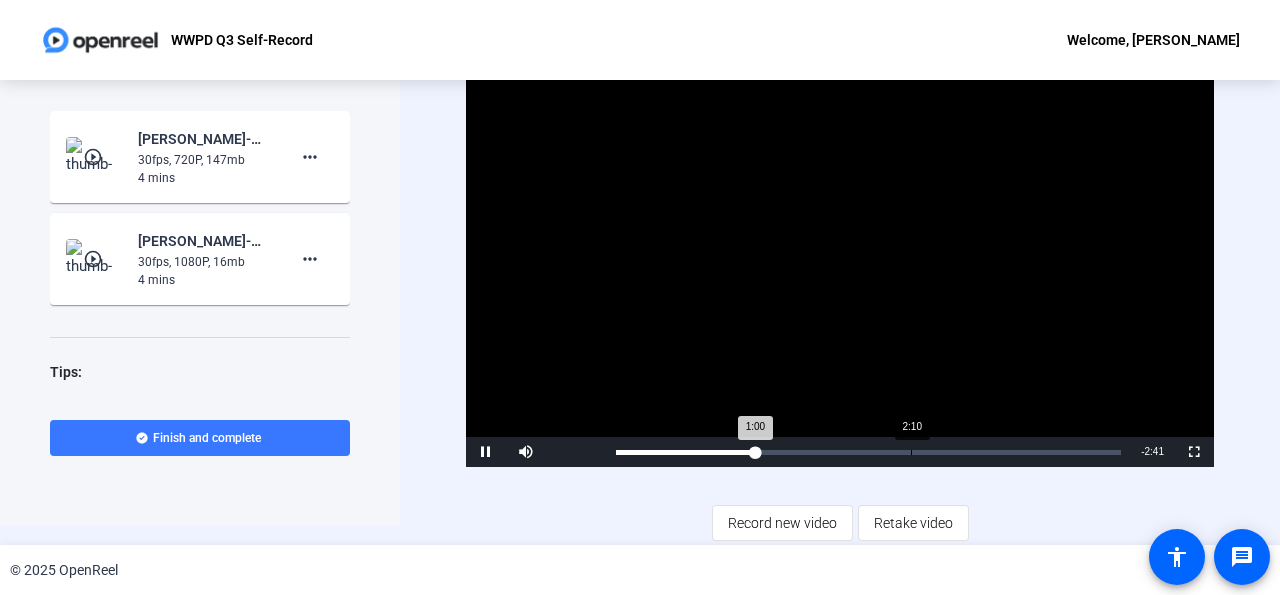 click on "Loaded :  26.36% 2:10 1:00" at bounding box center (868, 452) 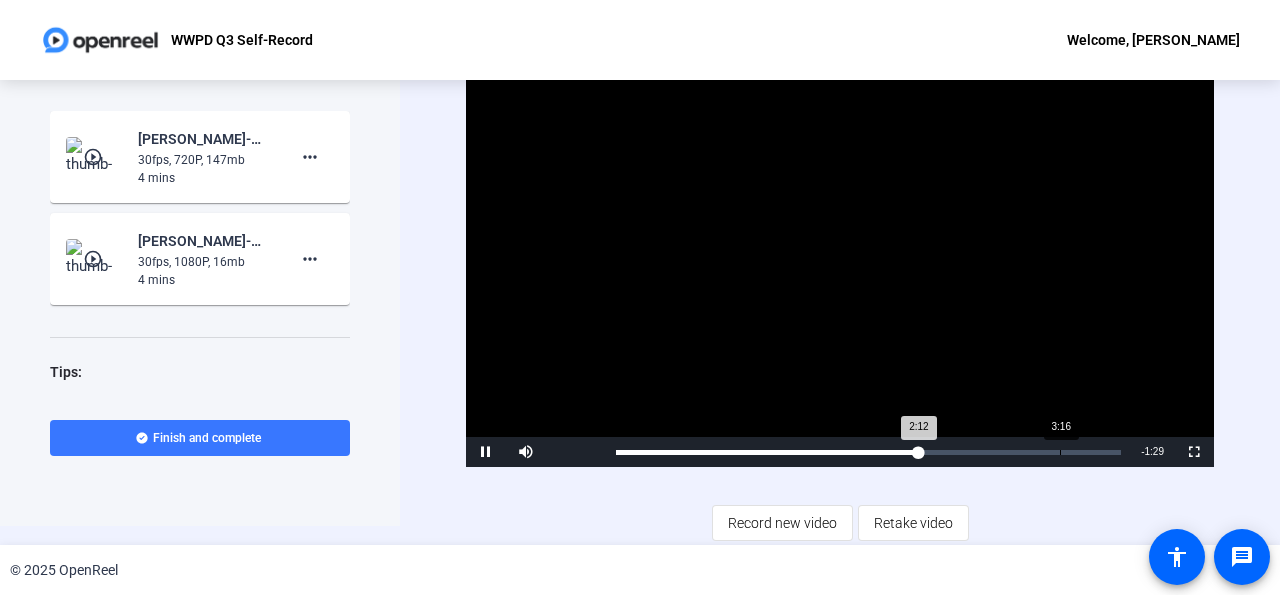 click on "Loaded :  26.36% 3:16 2:12" at bounding box center [868, 452] 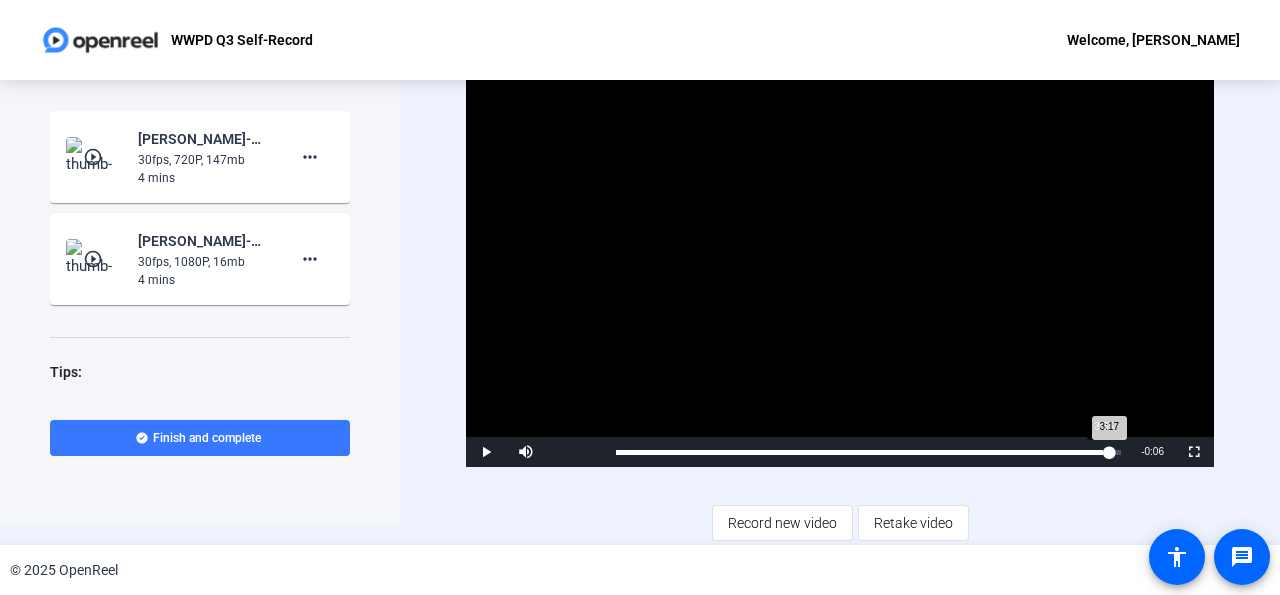 click on "Loaded :  26.36% 3:35 3:17" at bounding box center (868, 452) 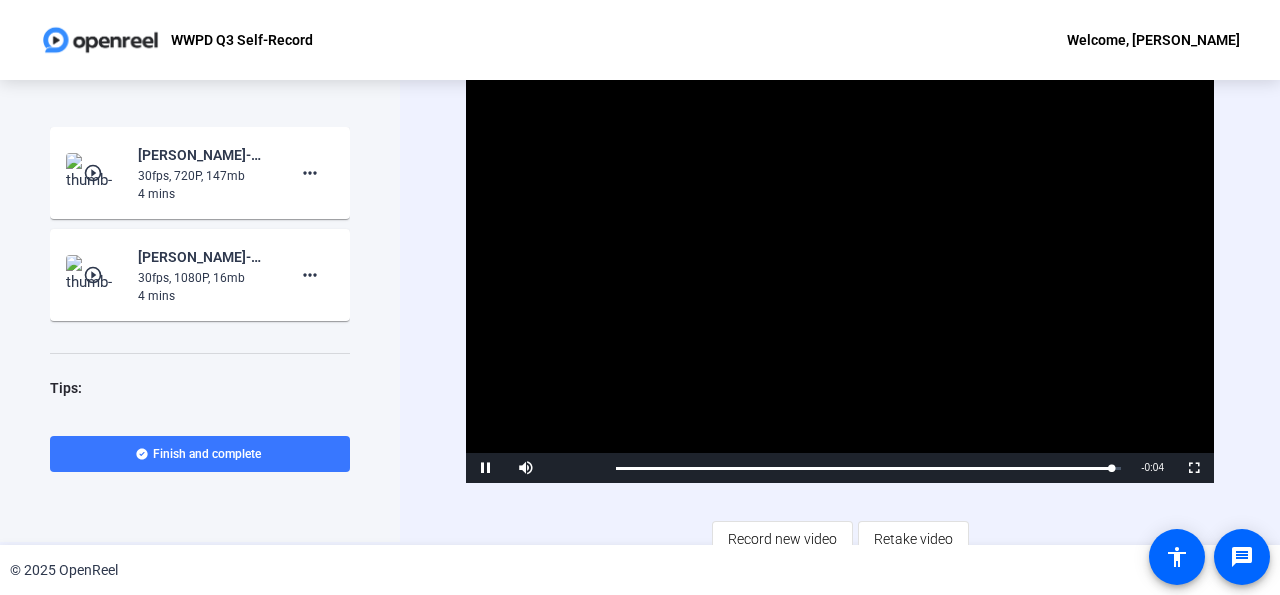 scroll, scrollTop: 0, scrollLeft: 0, axis: both 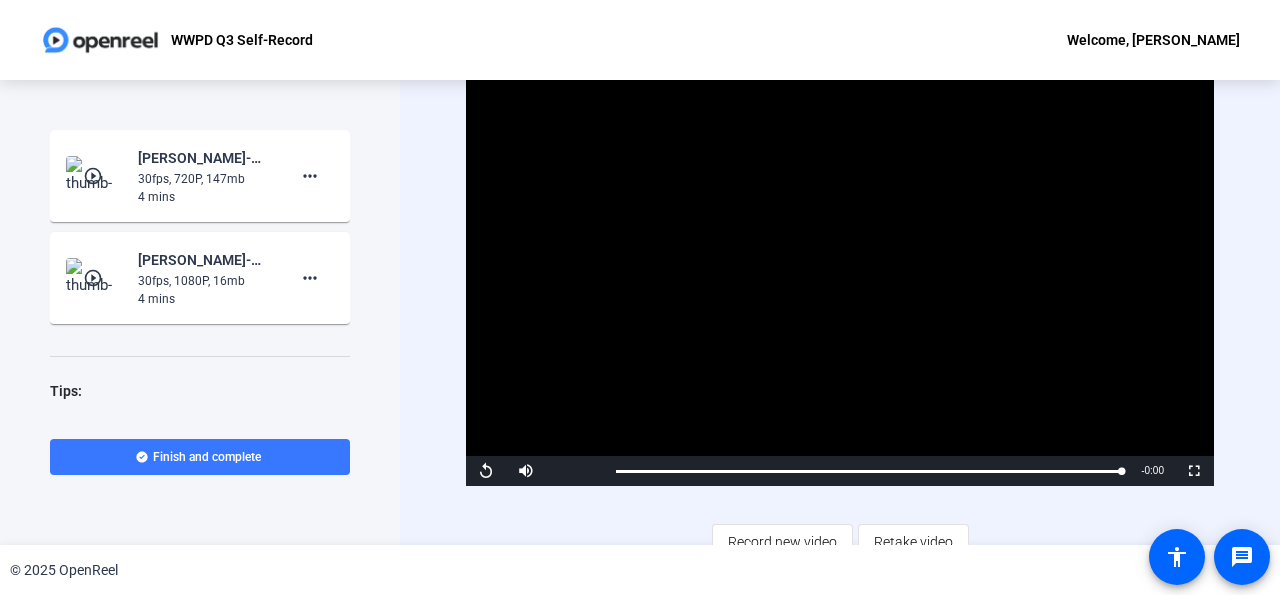 click on "Start Recording  play_circle_outline  Tom McCafferty-Worldwide Prospecting Day WWPD Q3-WWPD Q3 Self-Record-1753376875421-webcam  30fps, 720P, 147mb  4 mins more_horiz play_circle_outline  Tom McCafferty-Worldwide Prospecting Day WWPD Q3-WWPD Q3 Self-Record-1753376875374-screen  30fps, 1080P, 16mb  4 mins more_horiz Tips:
You can retake a recording you don’t like
Pick a quiet and well-lit area to record
Be yourself! It doesn’t have to be perfect
Finish and complete" 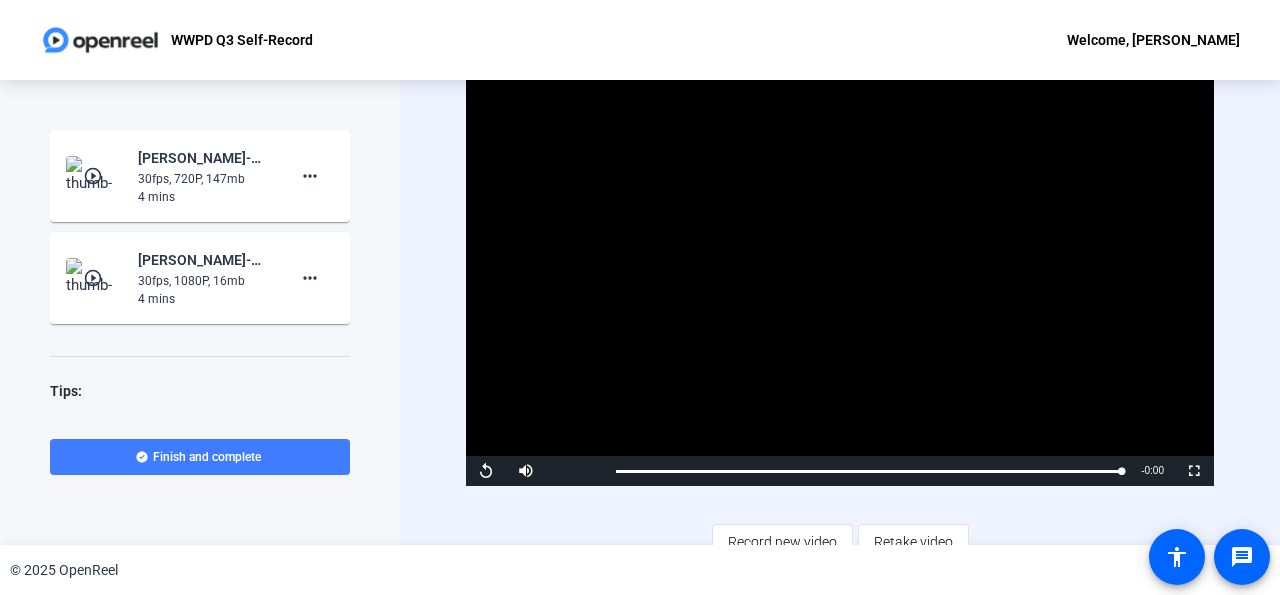click on "Finish and complete" 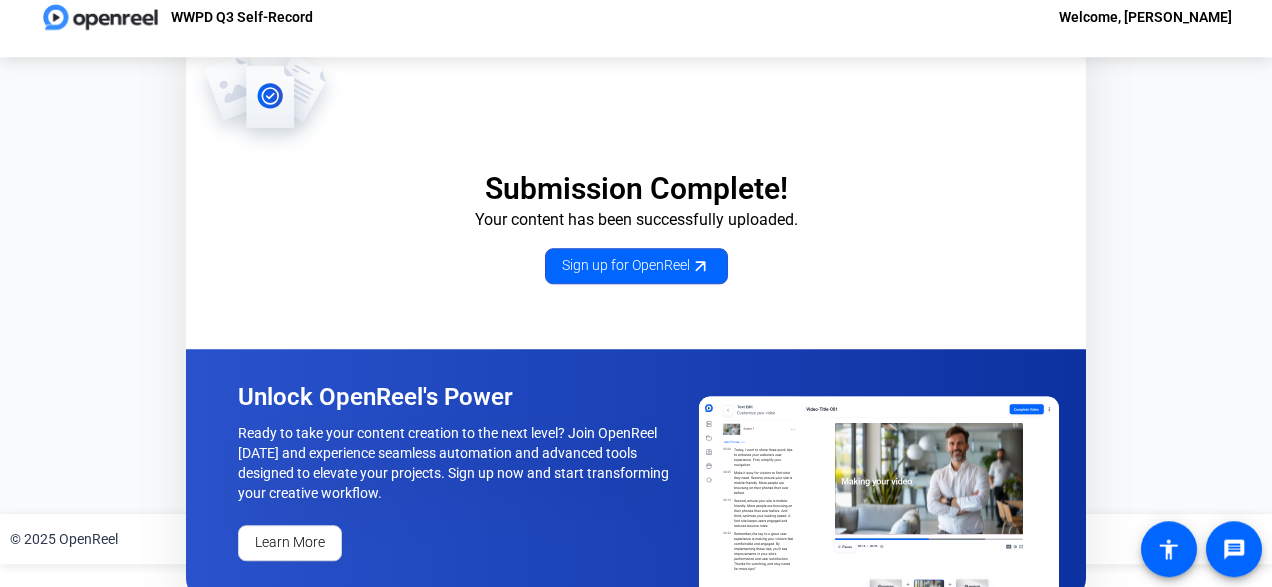 scroll, scrollTop: 39, scrollLeft: 0, axis: vertical 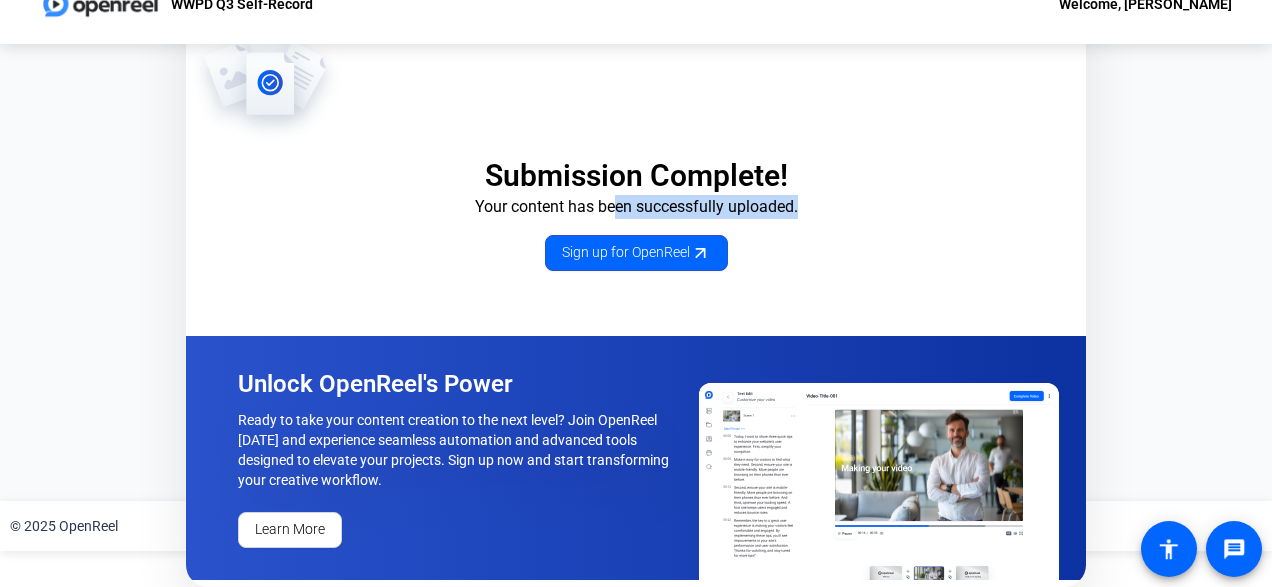 drag, startPoint x: 625, startPoint y: 213, endPoint x: 823, endPoint y: 216, distance: 198.02272 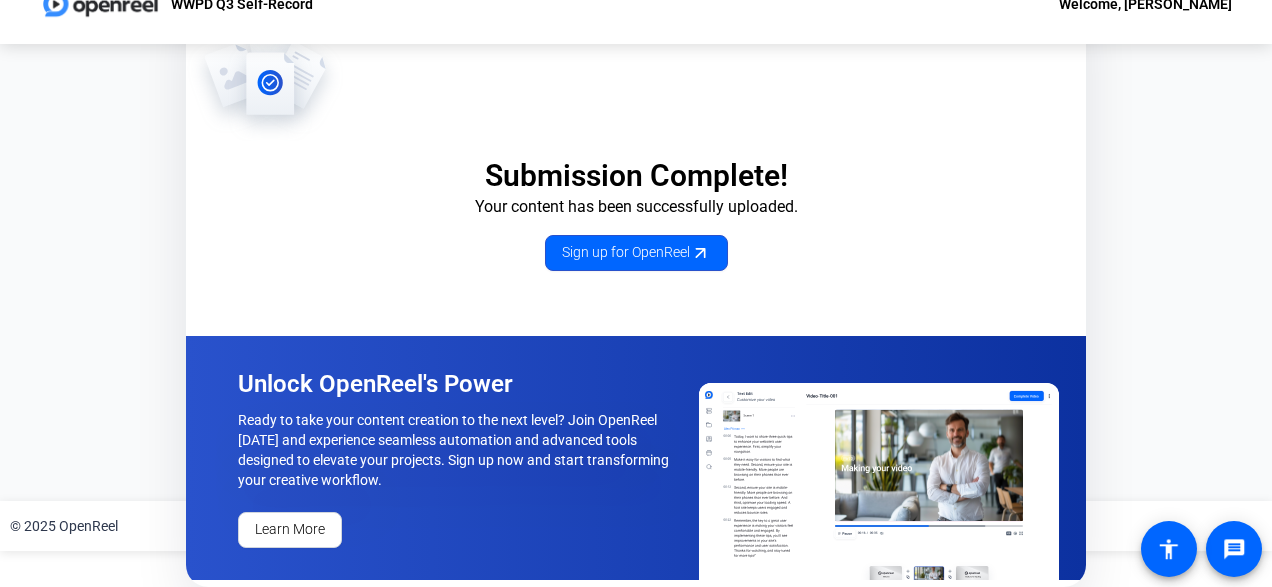 click on "Your content has been successfully uploaded." 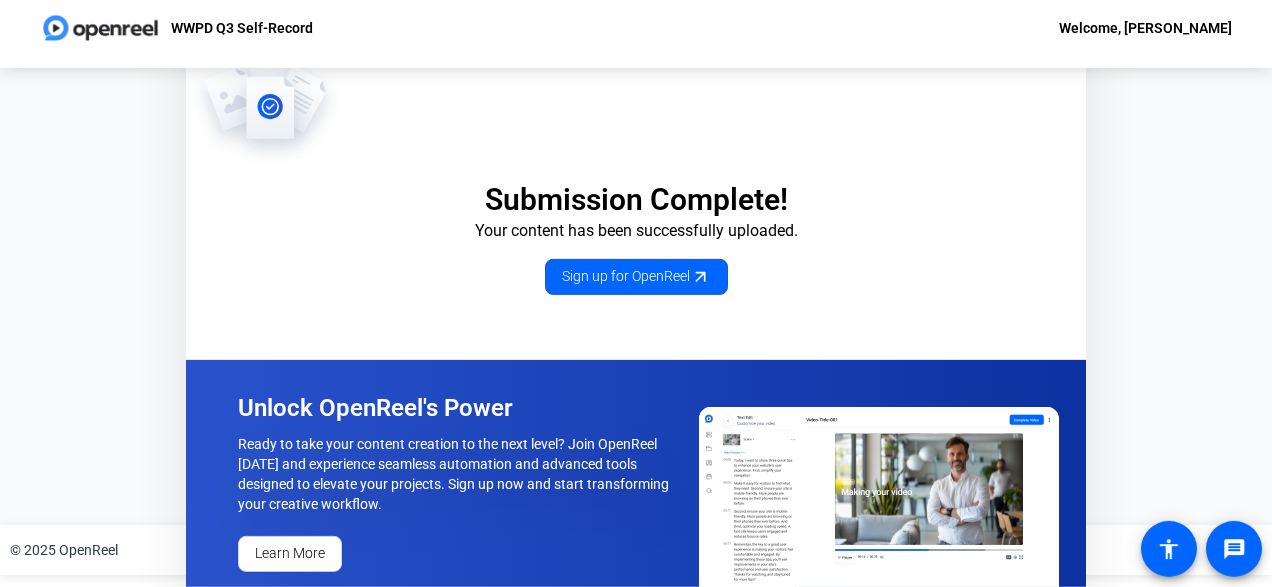 scroll, scrollTop: 0, scrollLeft: 0, axis: both 